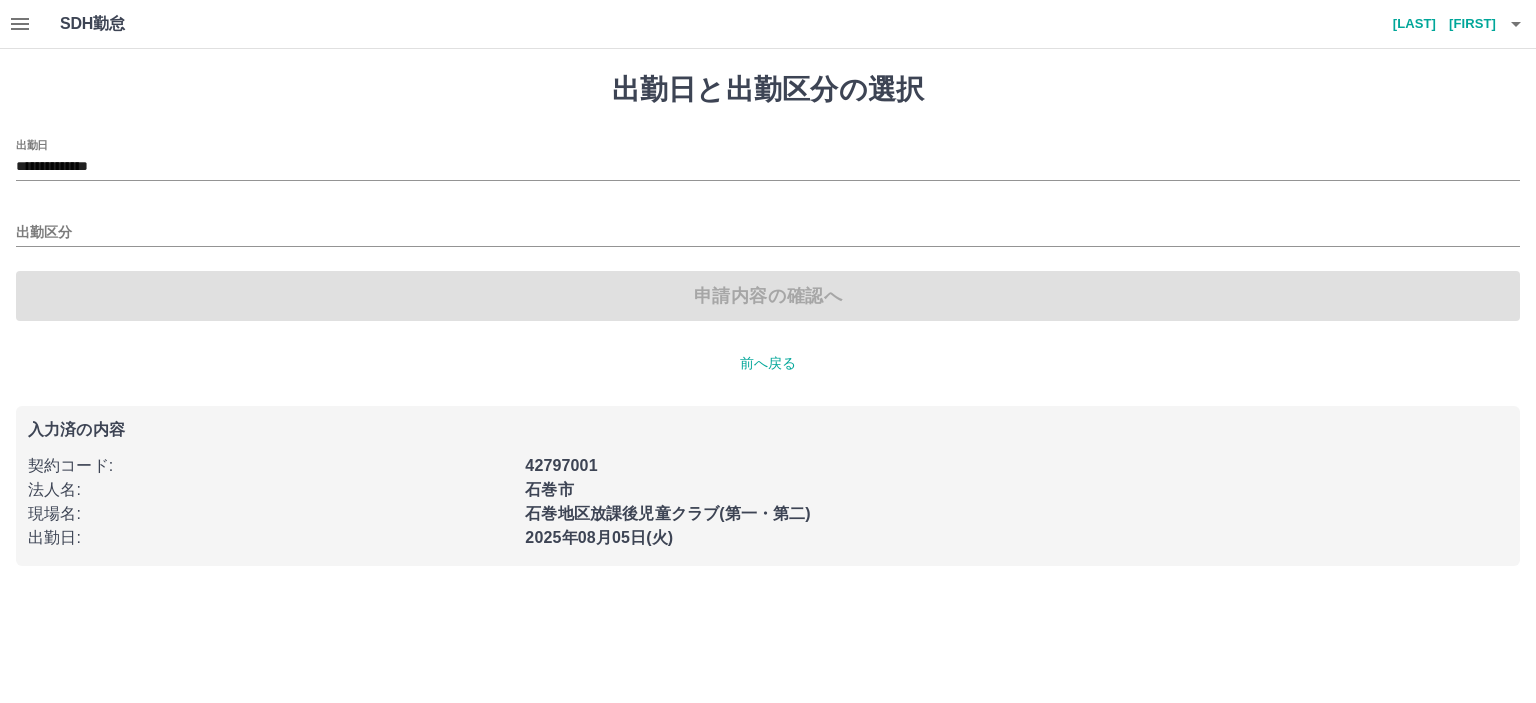 scroll, scrollTop: 0, scrollLeft: 0, axis: both 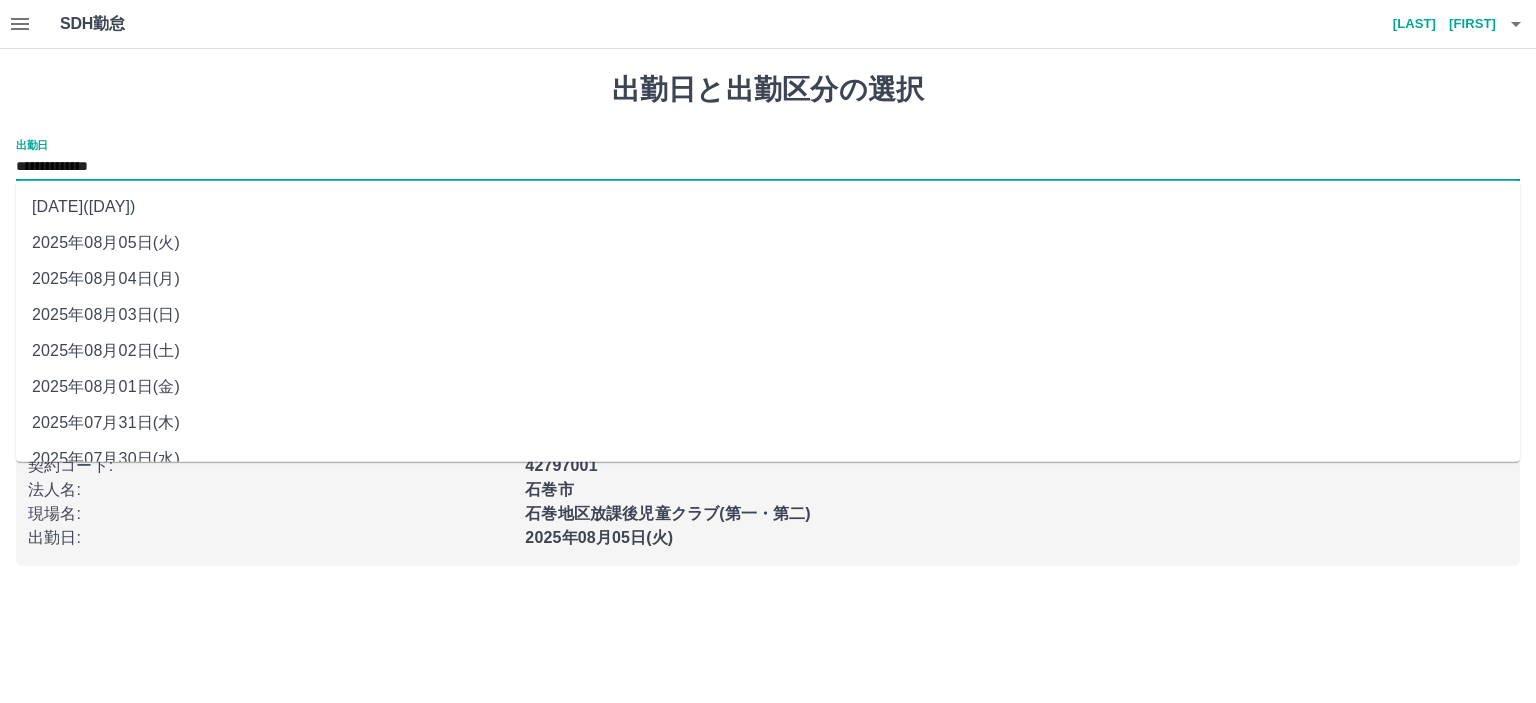 click on "**********" at bounding box center [768, 167] 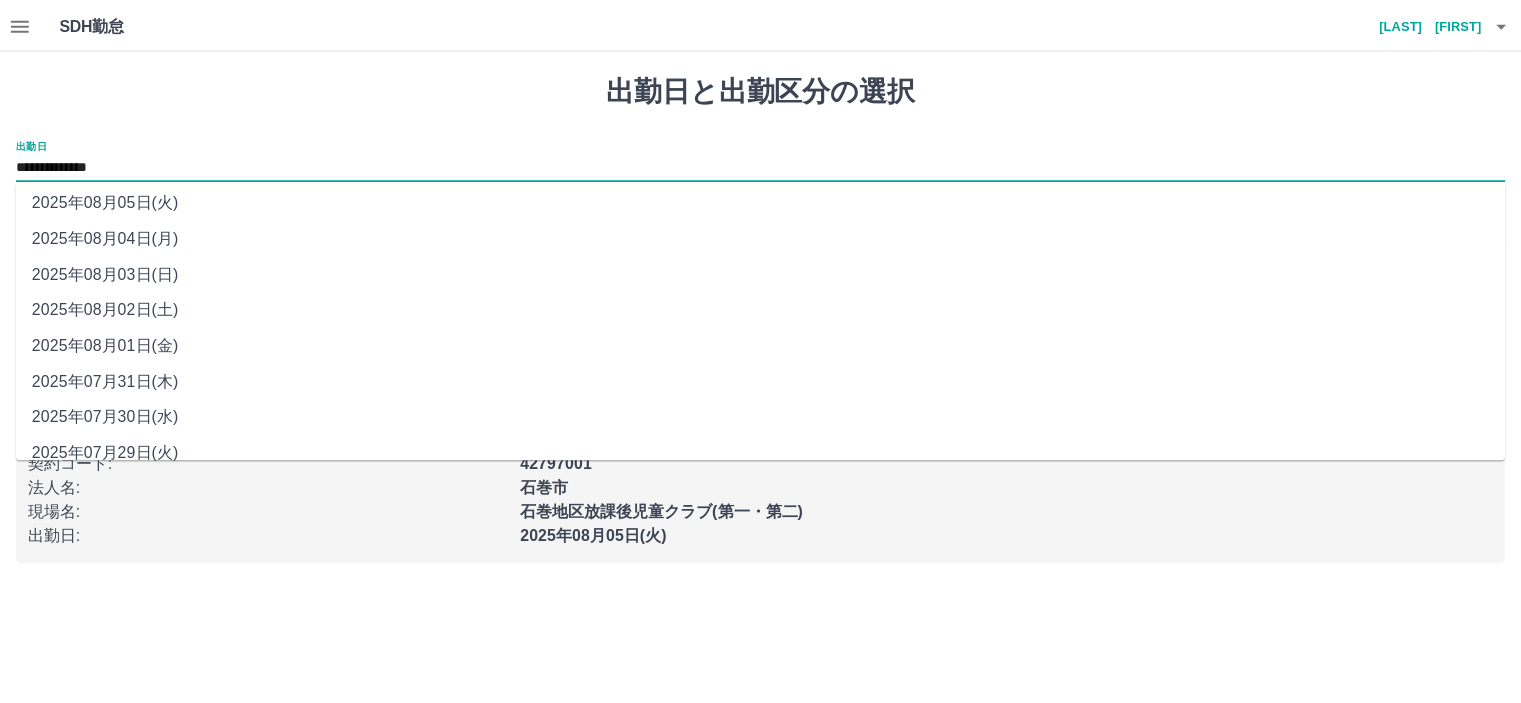 scroll, scrollTop: 58, scrollLeft: 0, axis: vertical 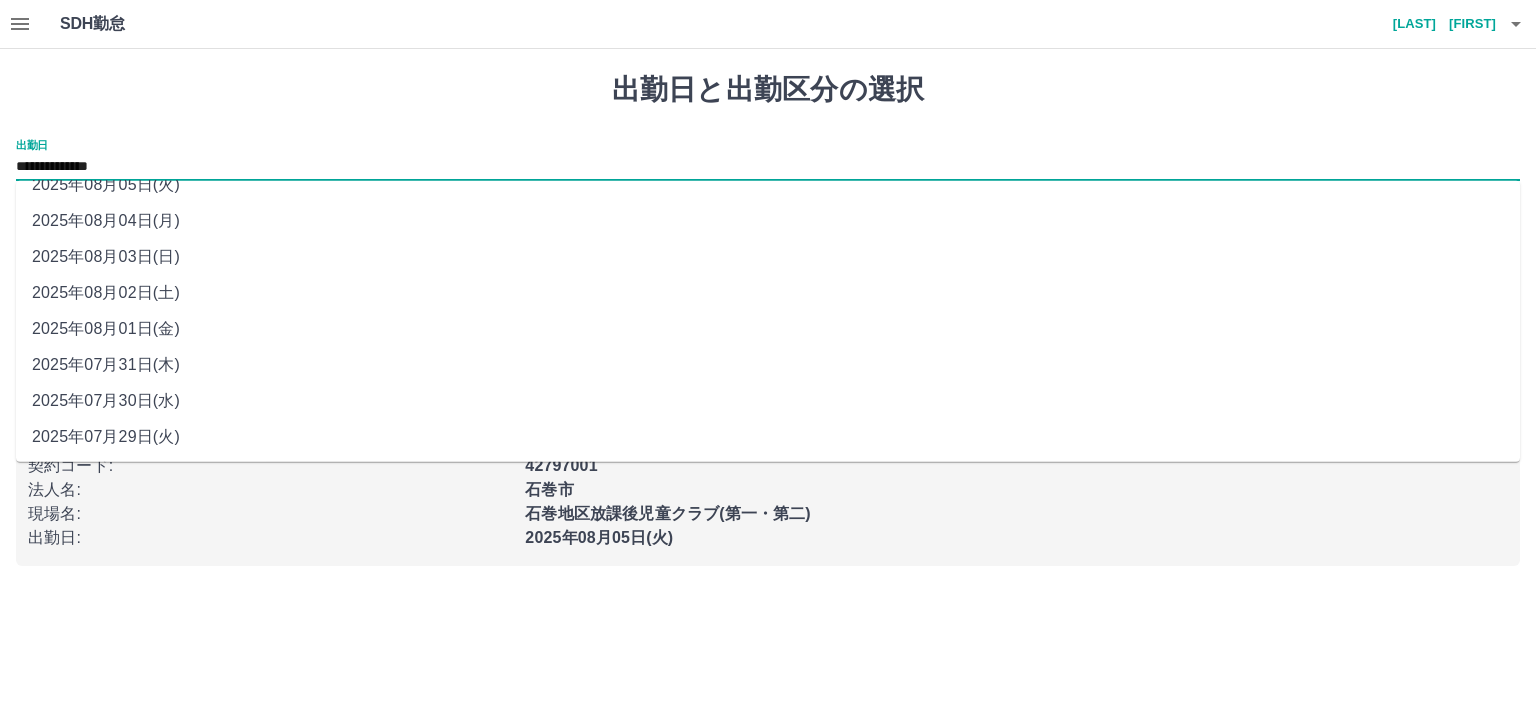click on "2025年07月31日(木)" at bounding box center (768, 365) 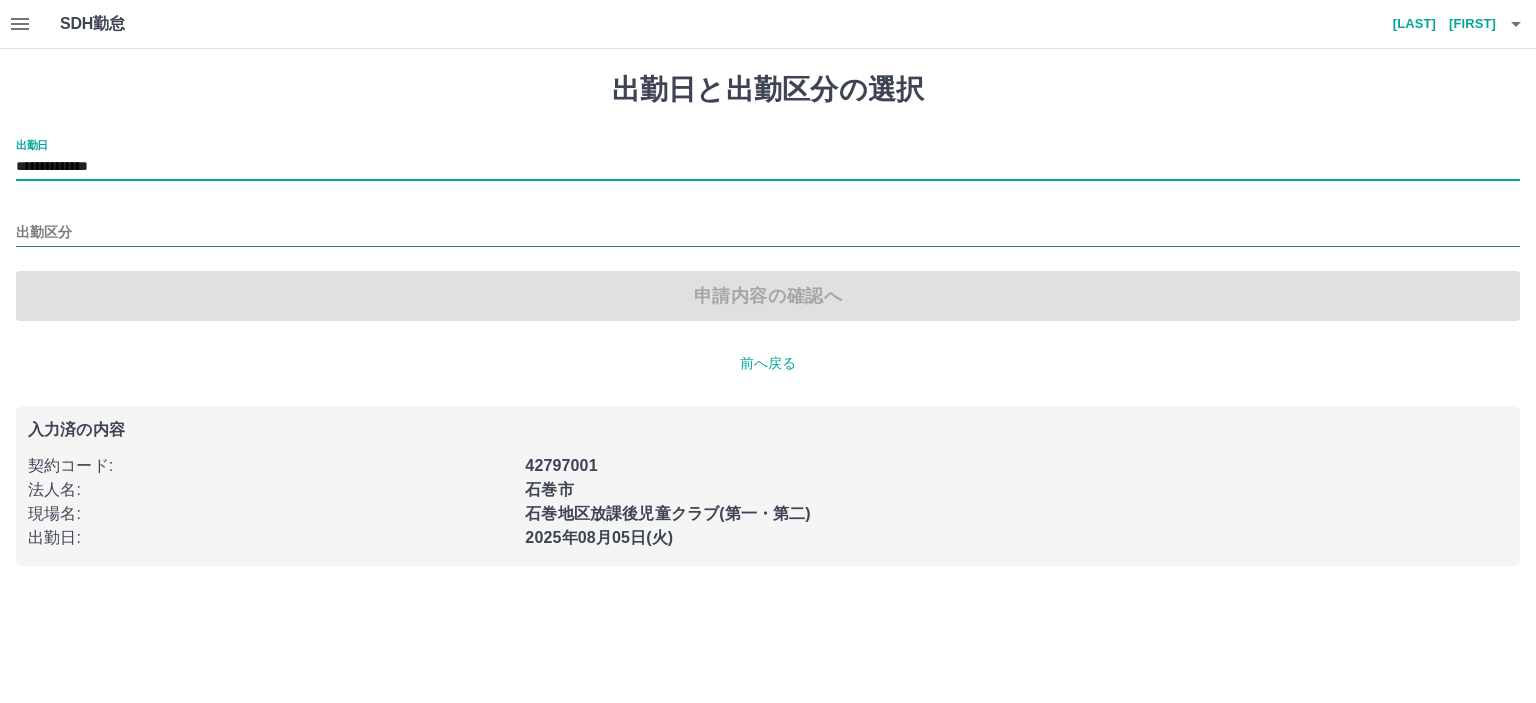 click on "出勤区分" at bounding box center (768, 233) 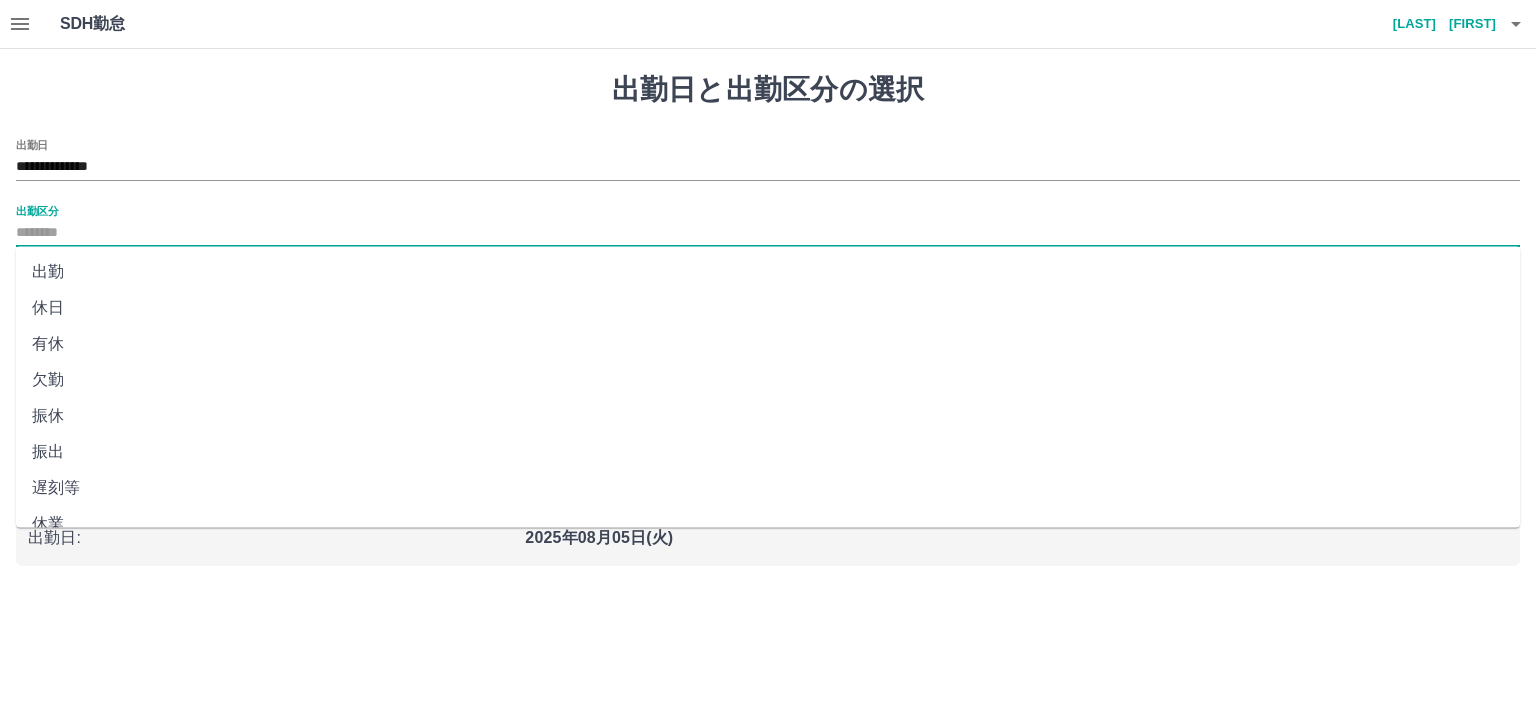 click on "出勤" at bounding box center (768, 272) 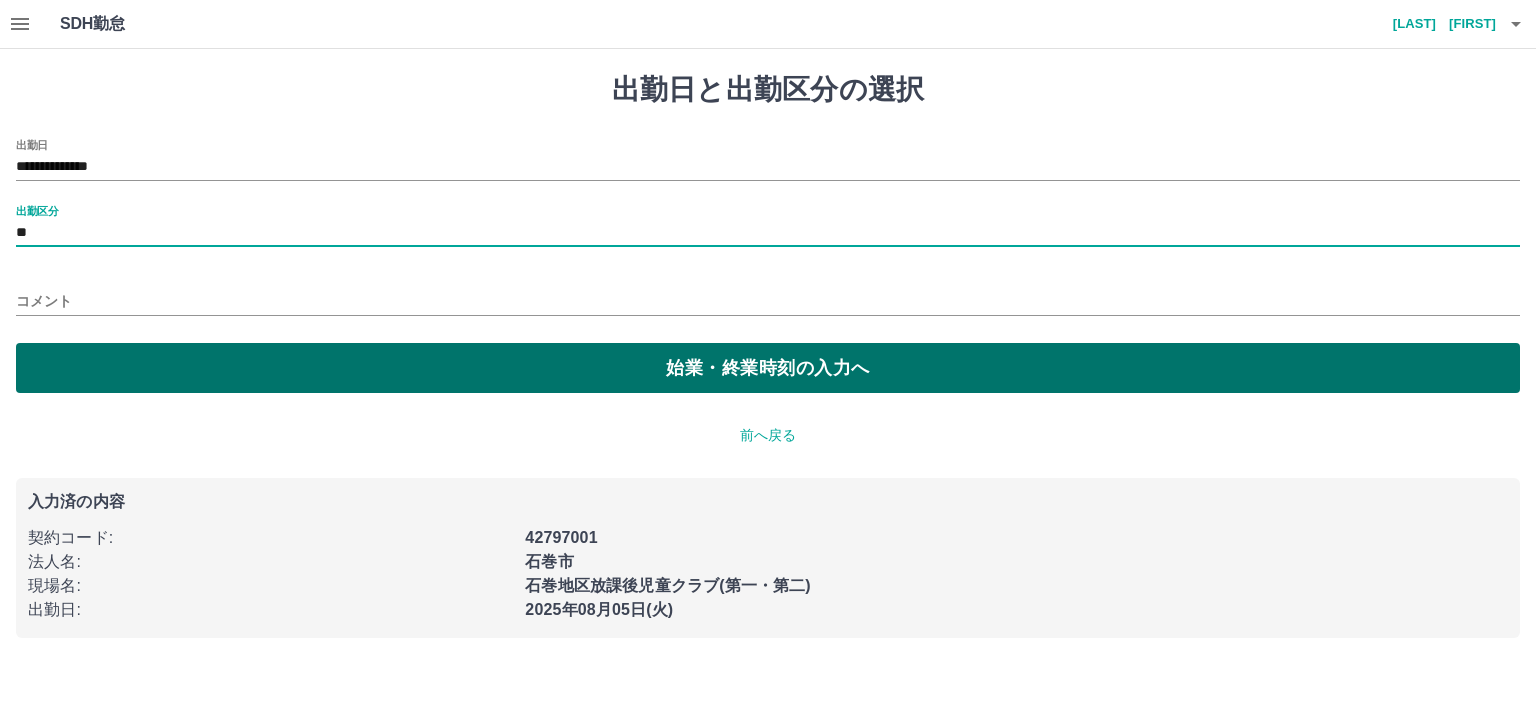 click on "始業・終業時刻の入力へ" at bounding box center [768, 368] 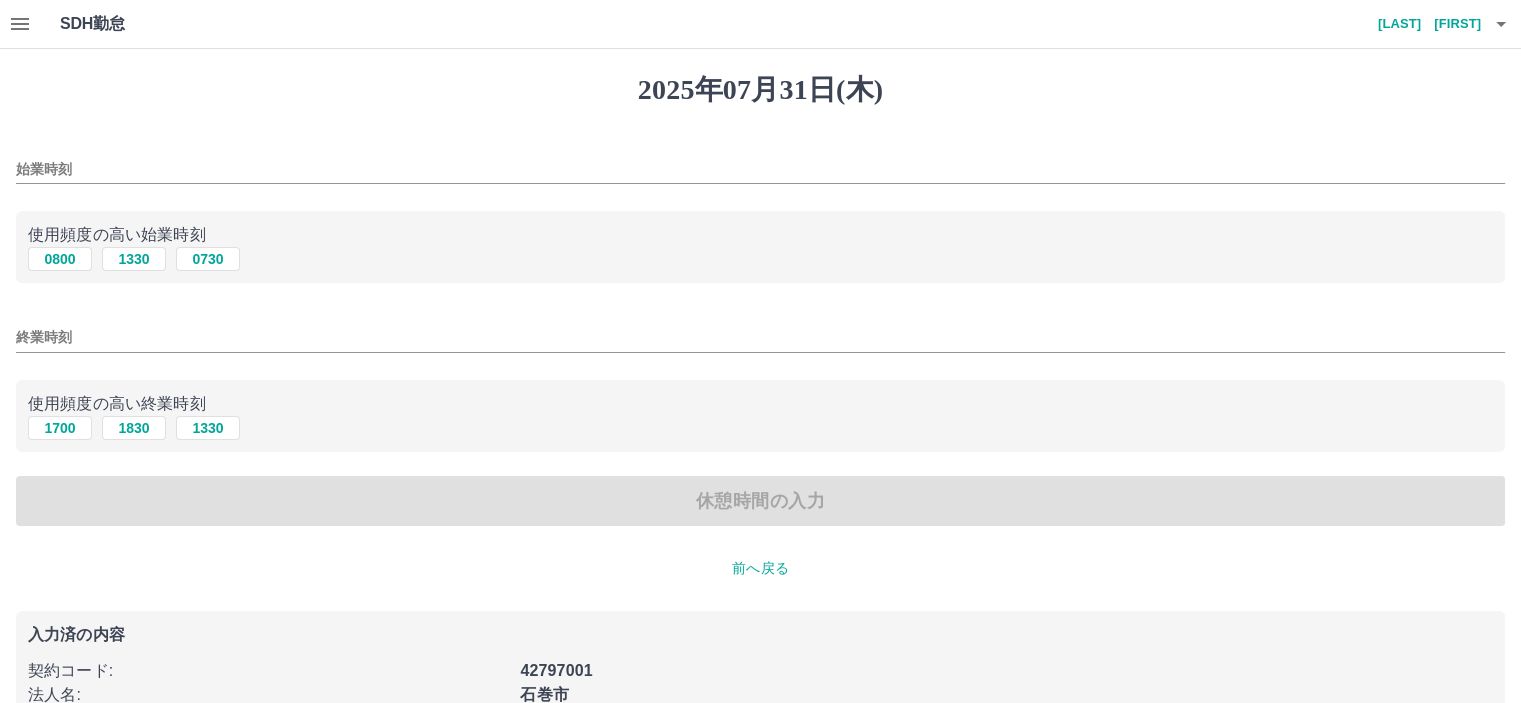 click on "始業時刻" at bounding box center (760, 169) 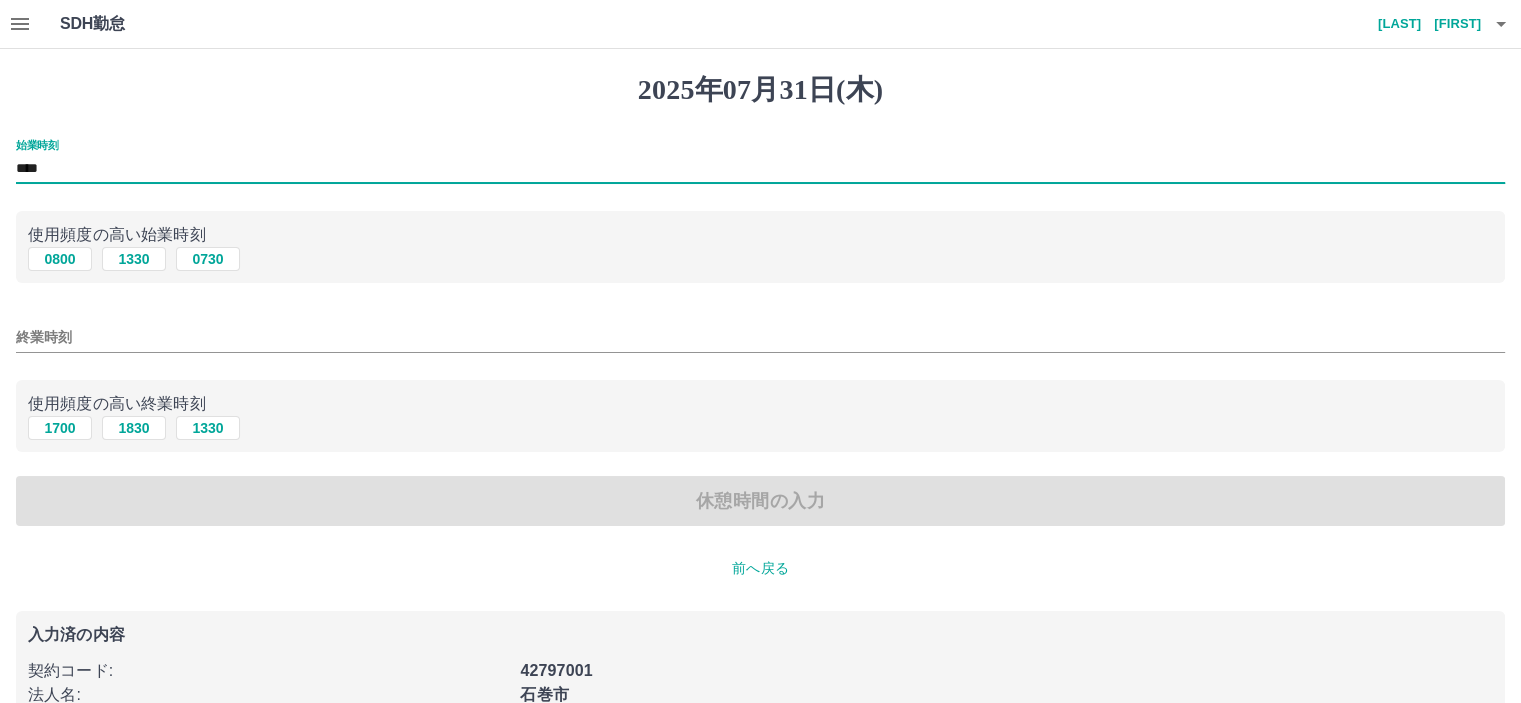 type on "****" 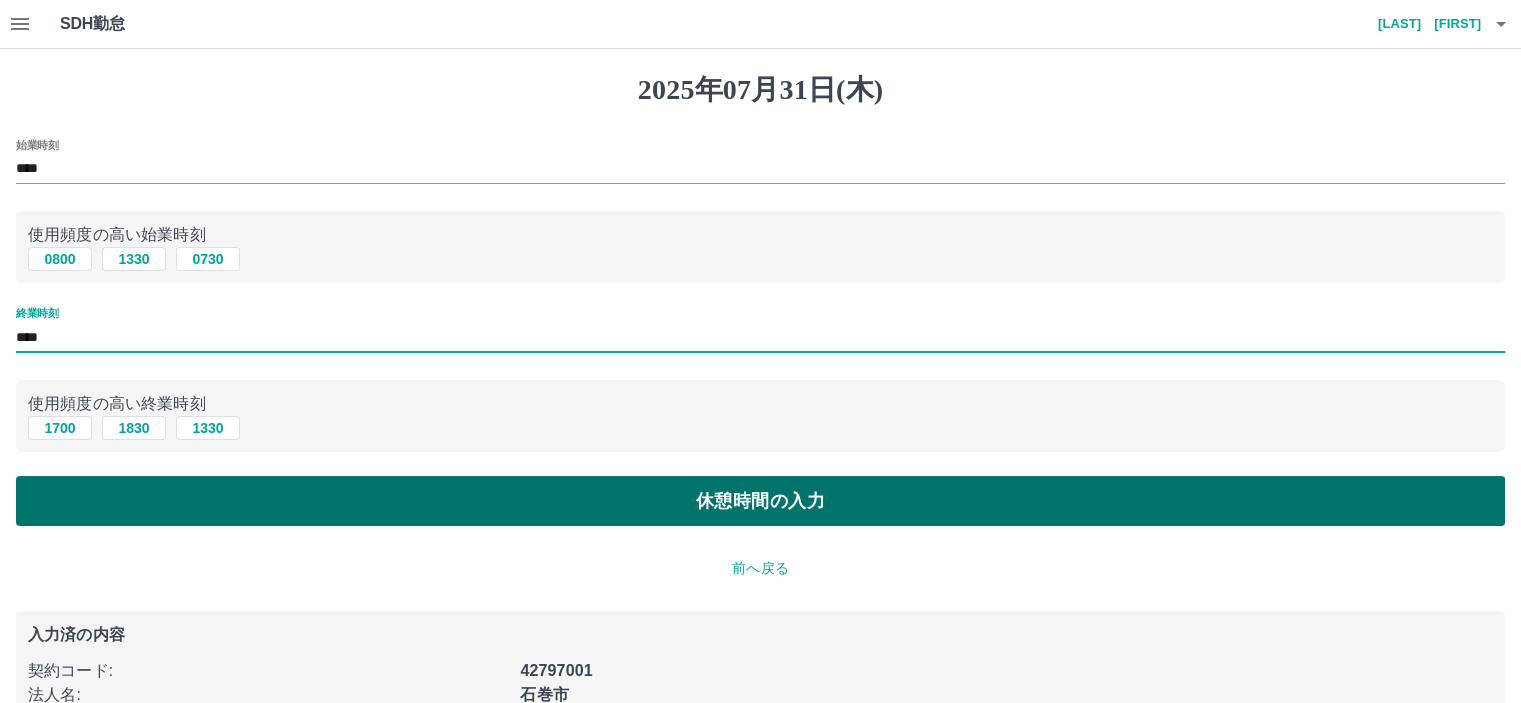 type on "****" 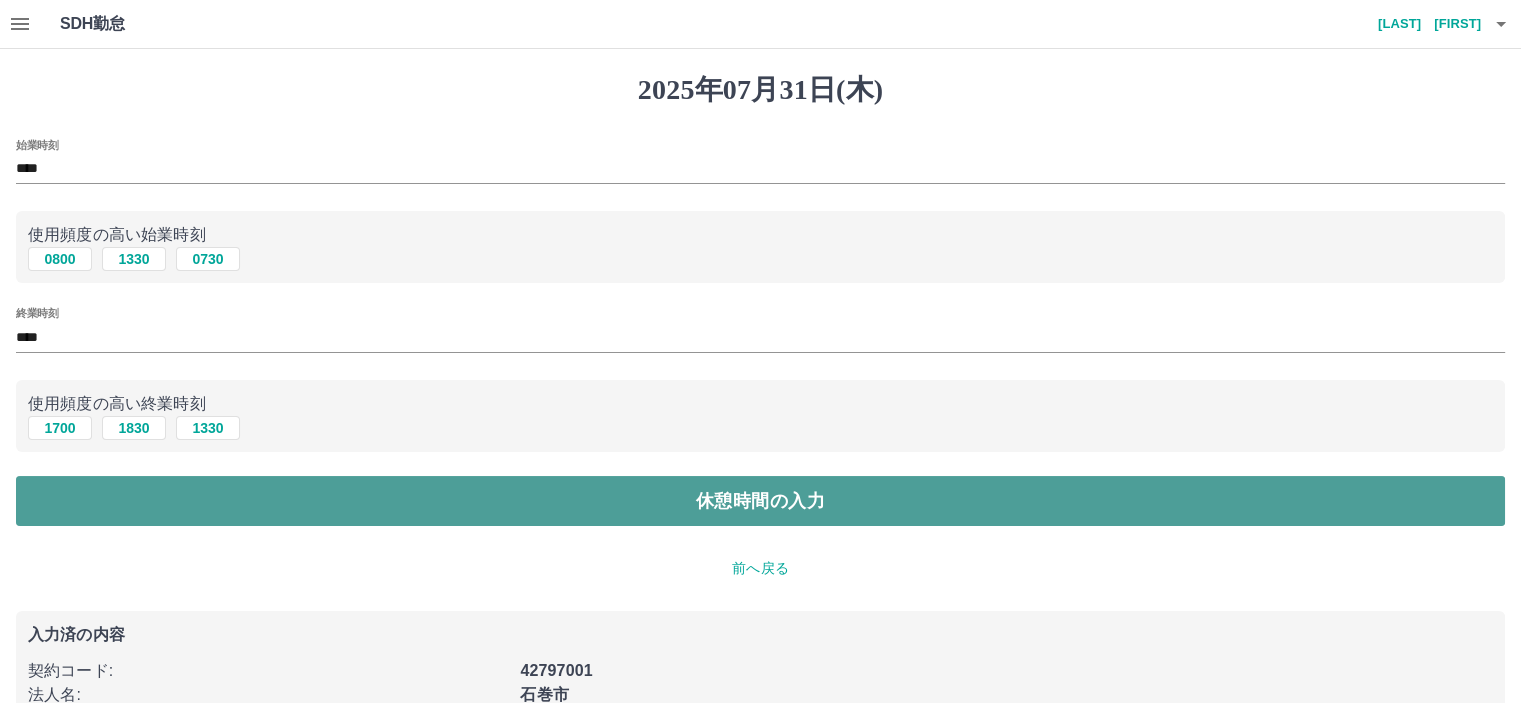 click on "休憩時間の入力" at bounding box center (760, 501) 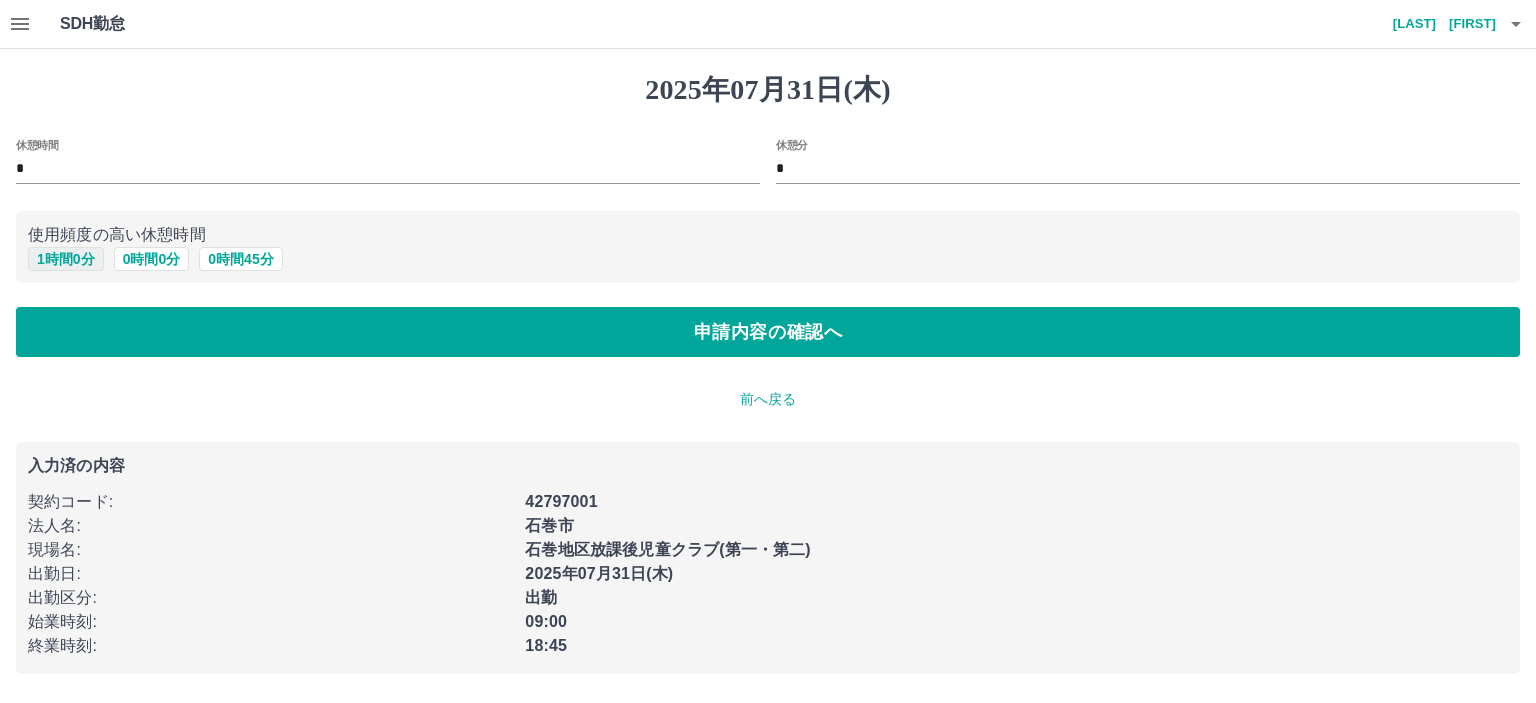 click on "1 時間 0 分" at bounding box center [66, 259] 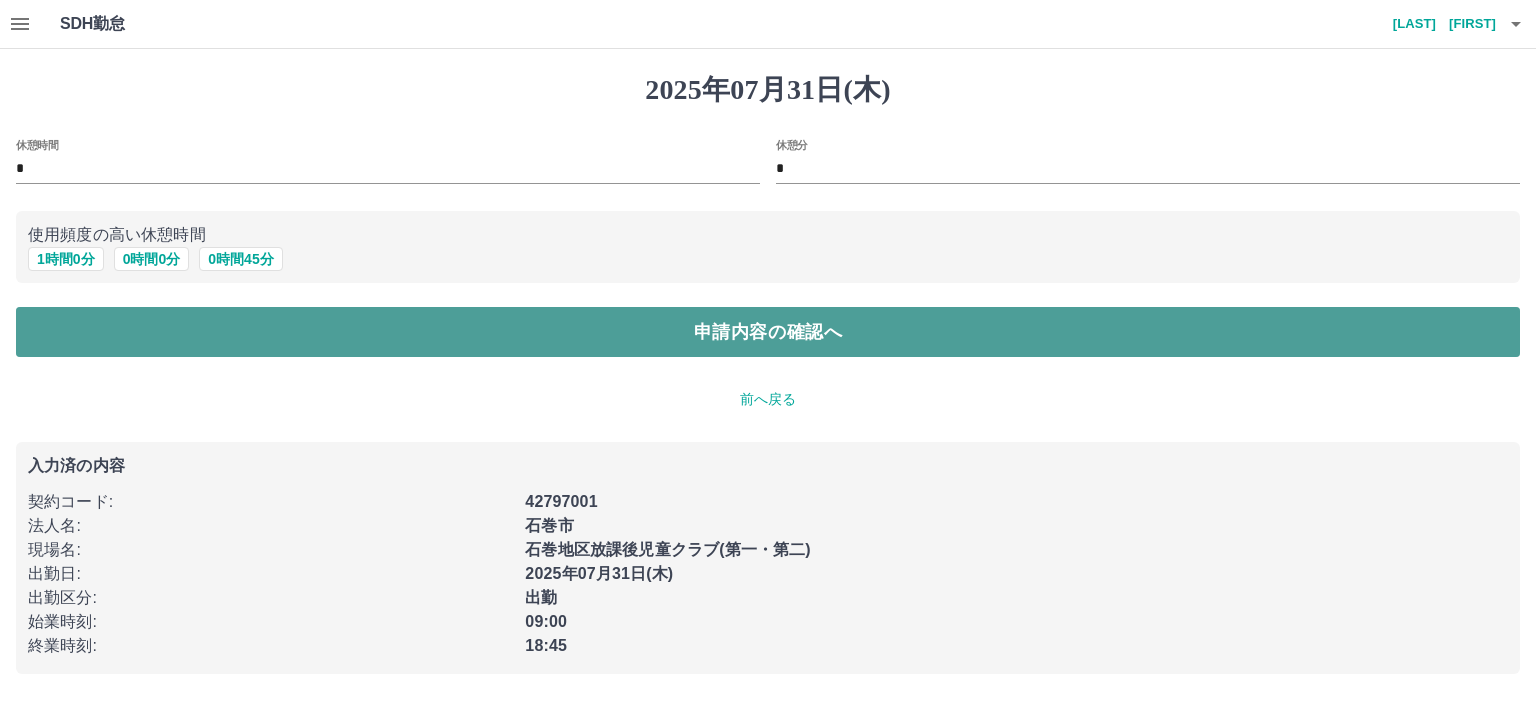 click on "申請内容の確認へ" at bounding box center (768, 332) 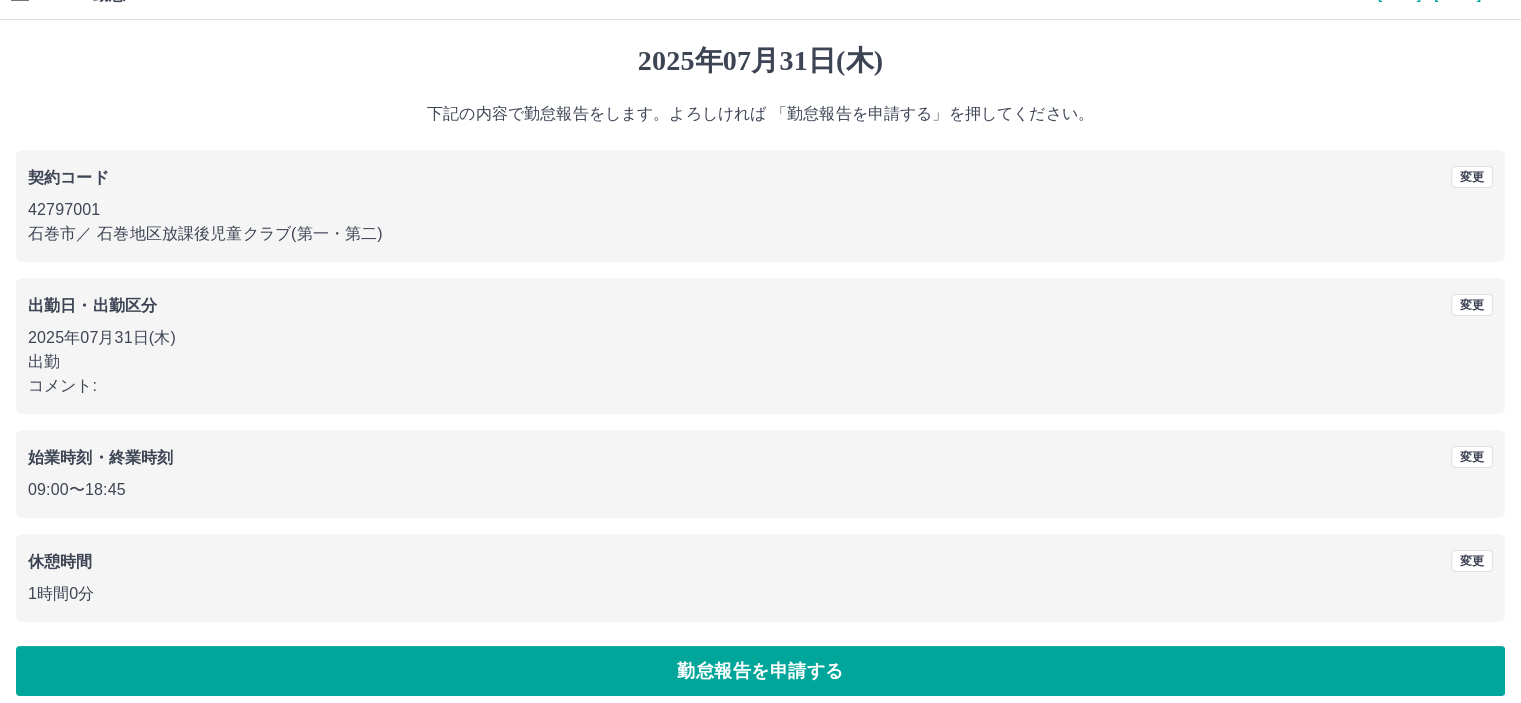 scroll, scrollTop: 45, scrollLeft: 0, axis: vertical 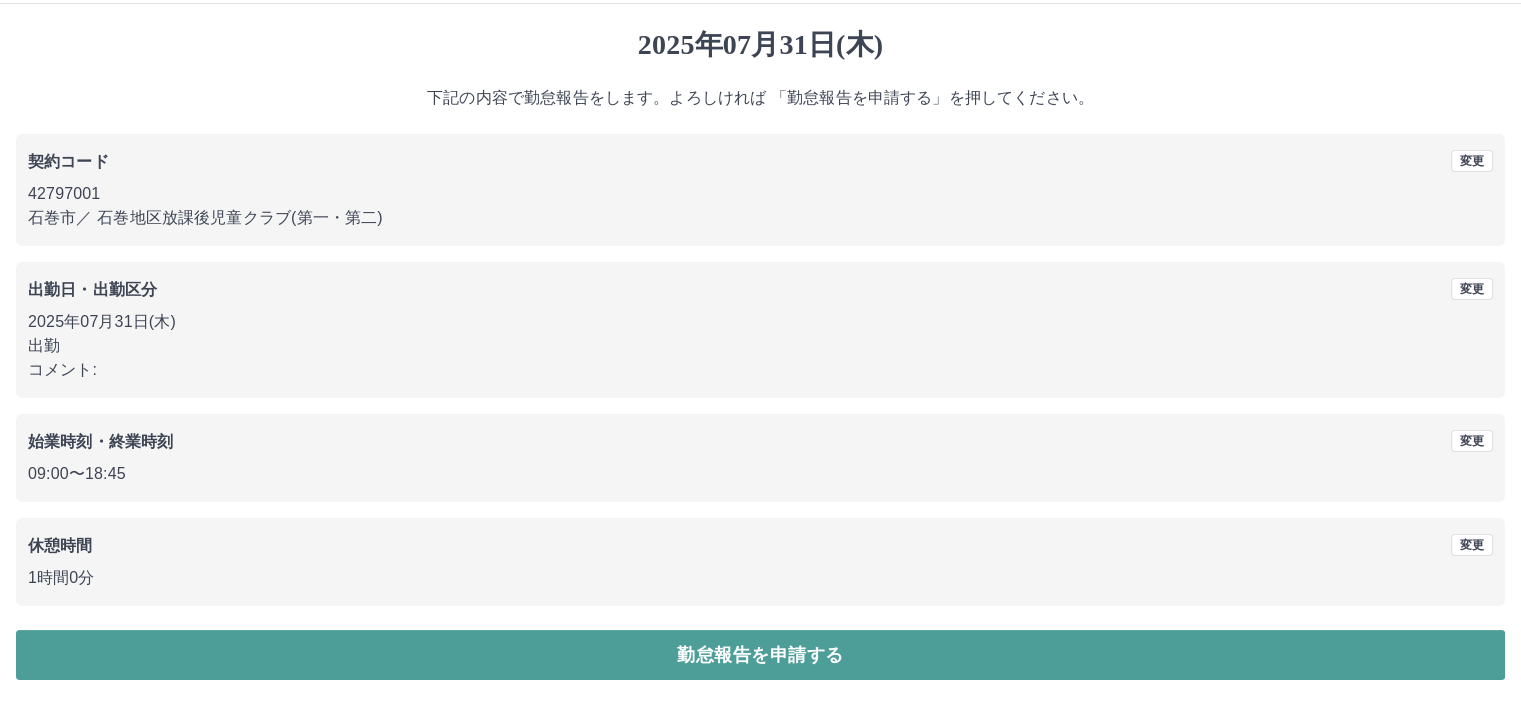 click on "勤怠報告を申請する" at bounding box center (760, 655) 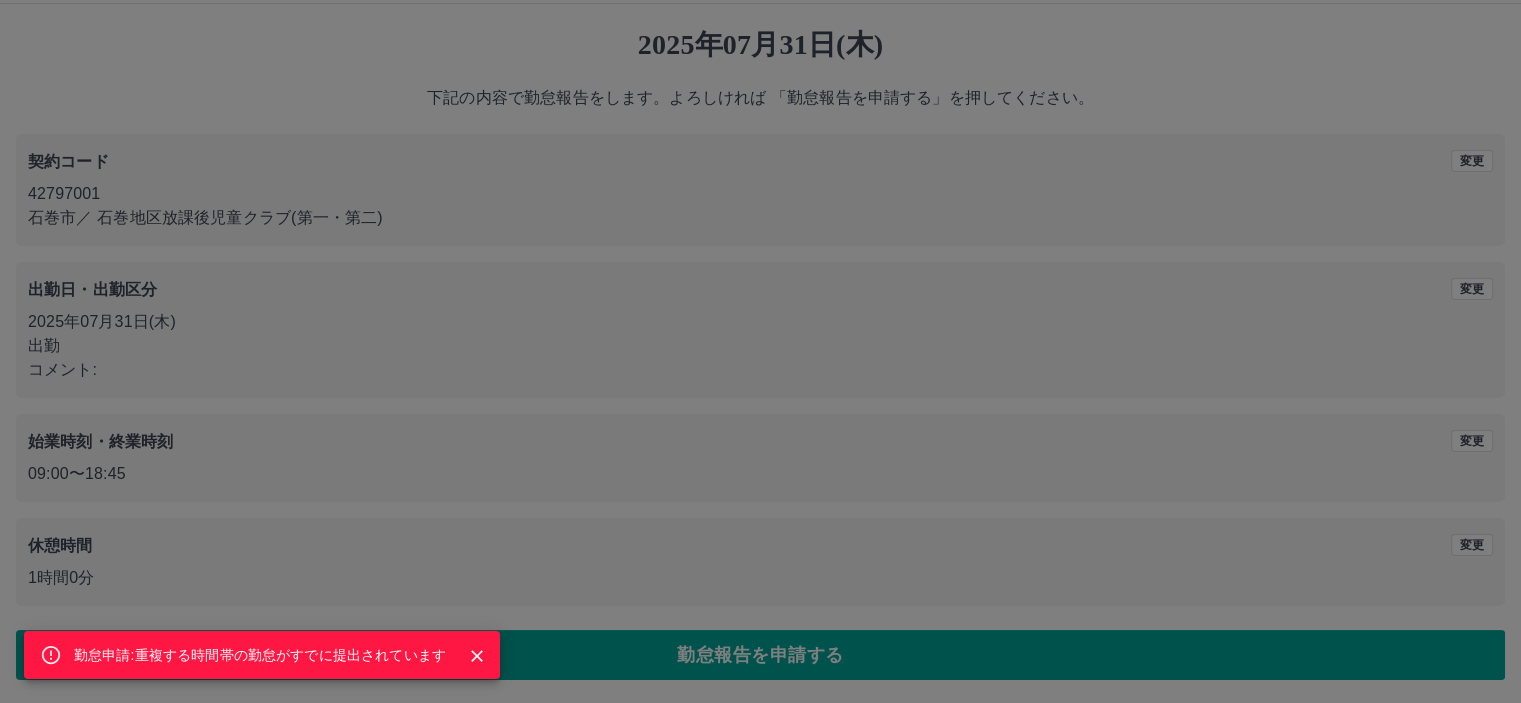 click 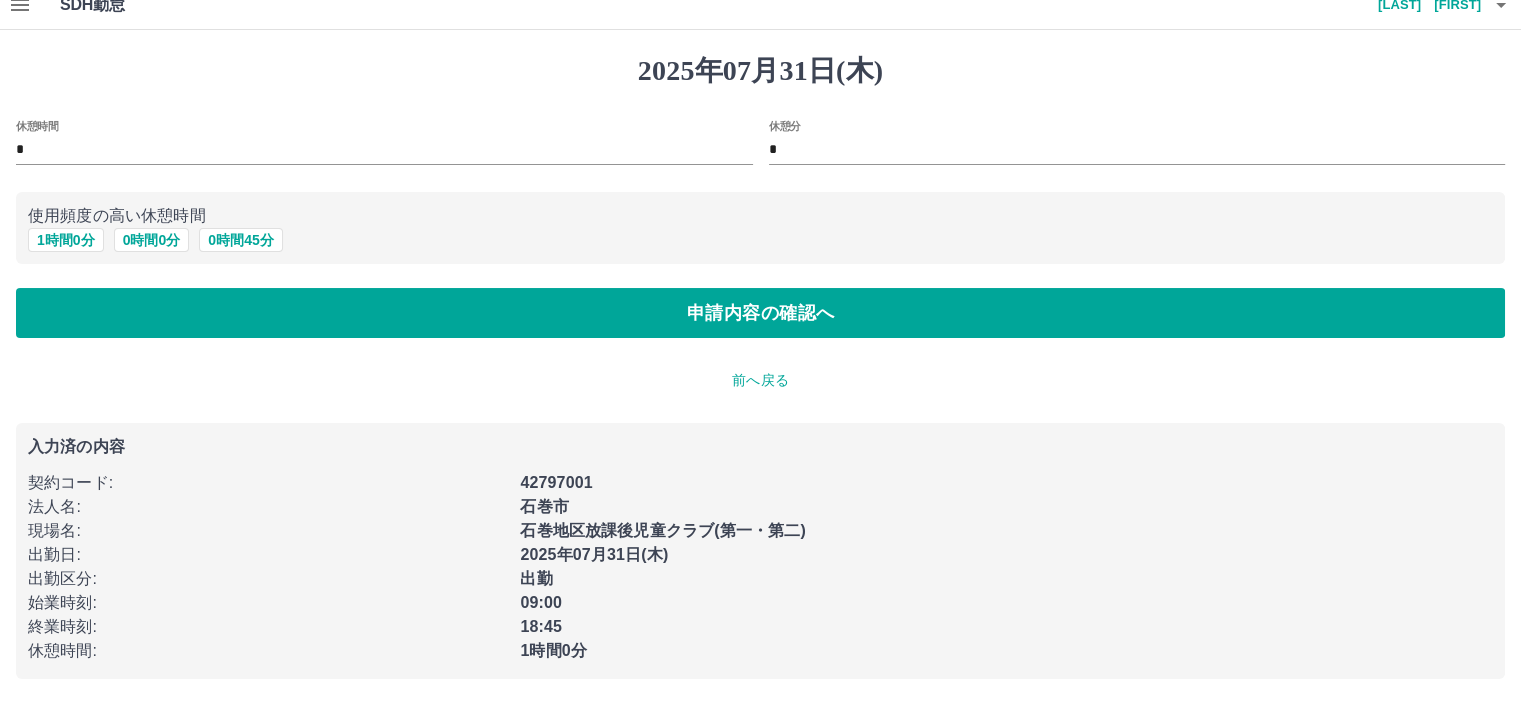 scroll, scrollTop: 0, scrollLeft: 0, axis: both 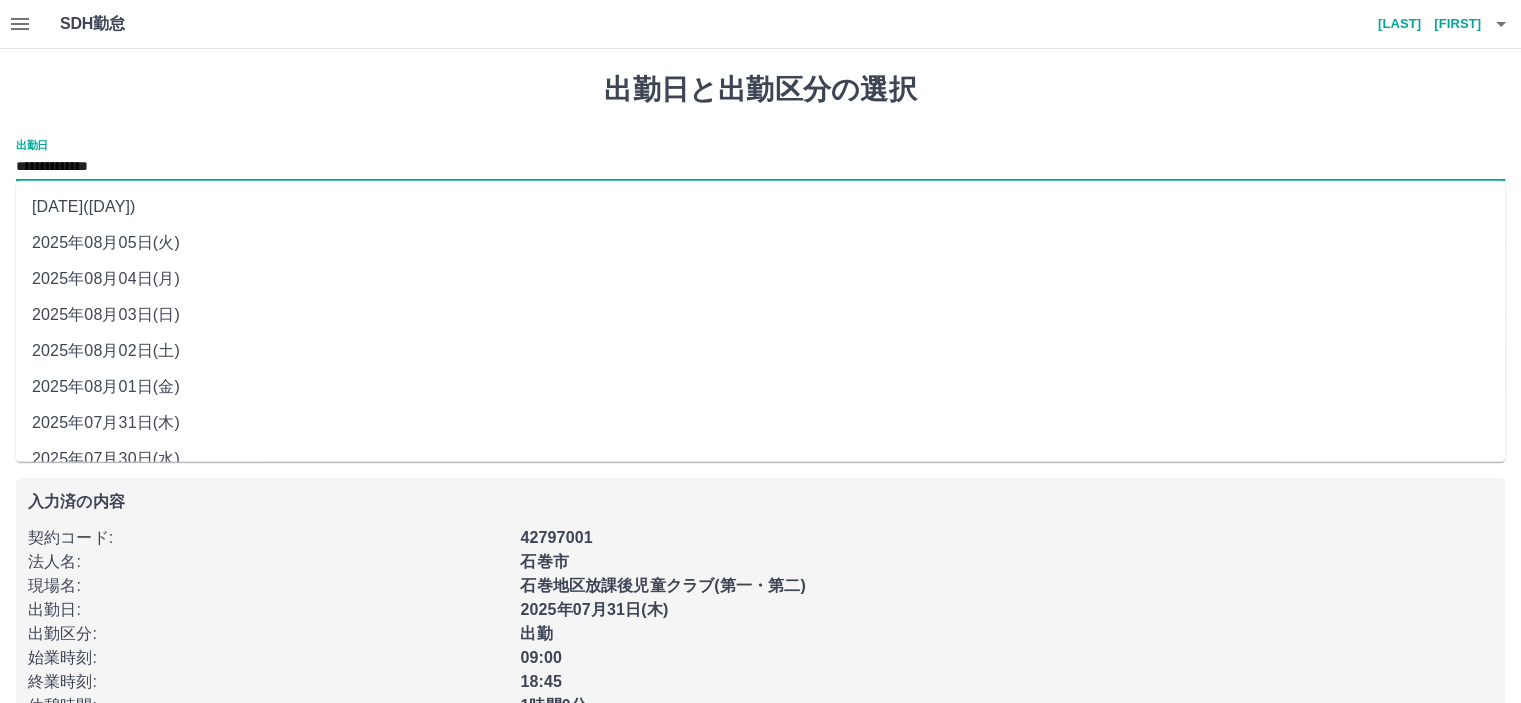 click on "**********" at bounding box center (760, 167) 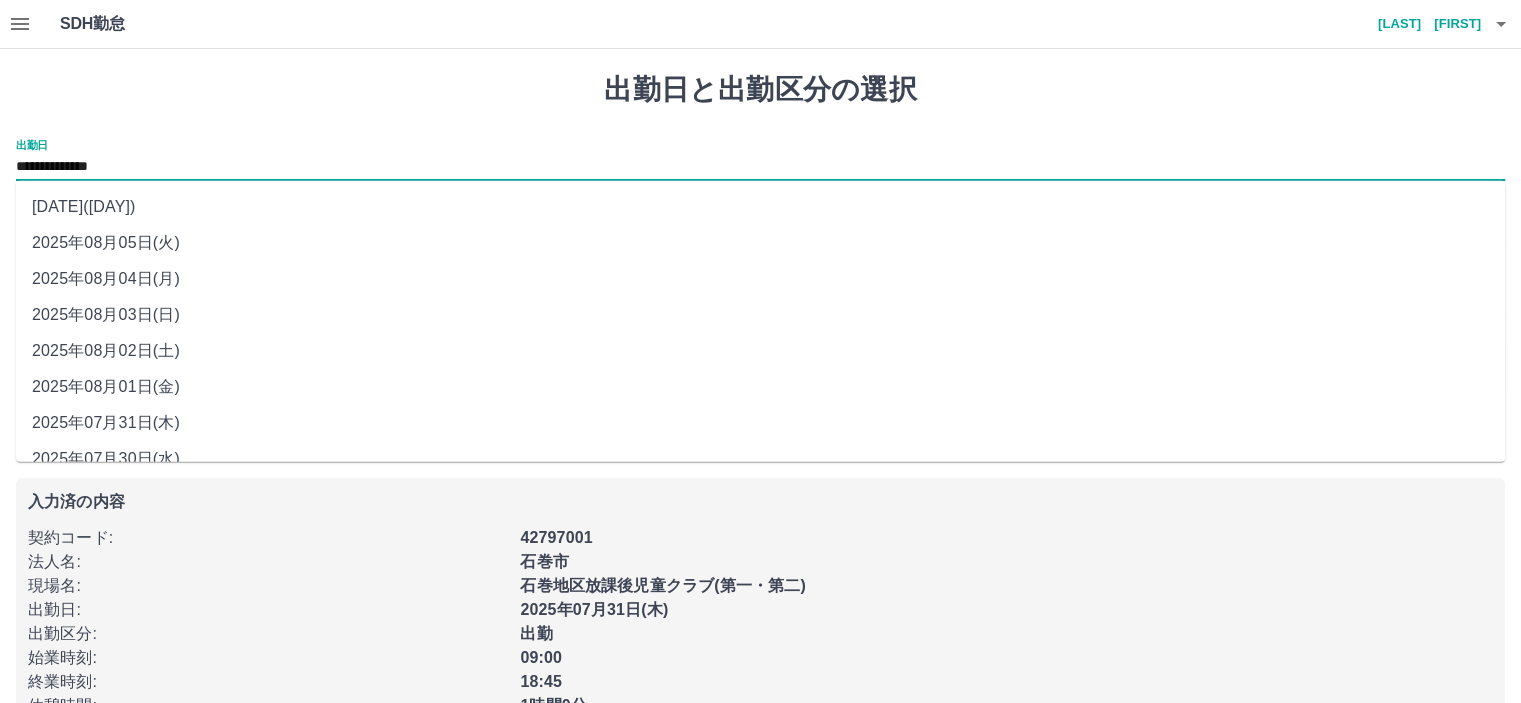 click on "2025年08月01日(金)" at bounding box center (760, 387) 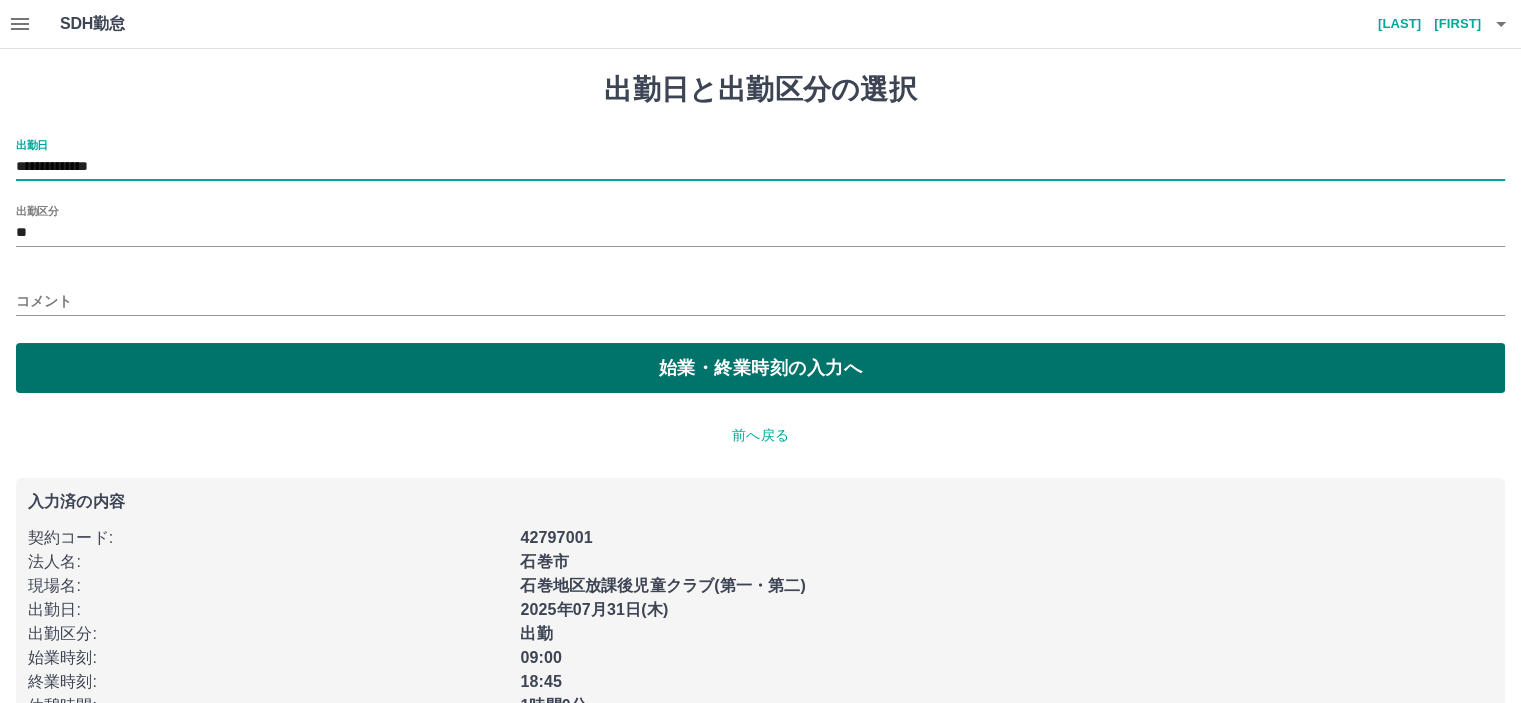 click on "始業・終業時刻の入力へ" at bounding box center (760, 368) 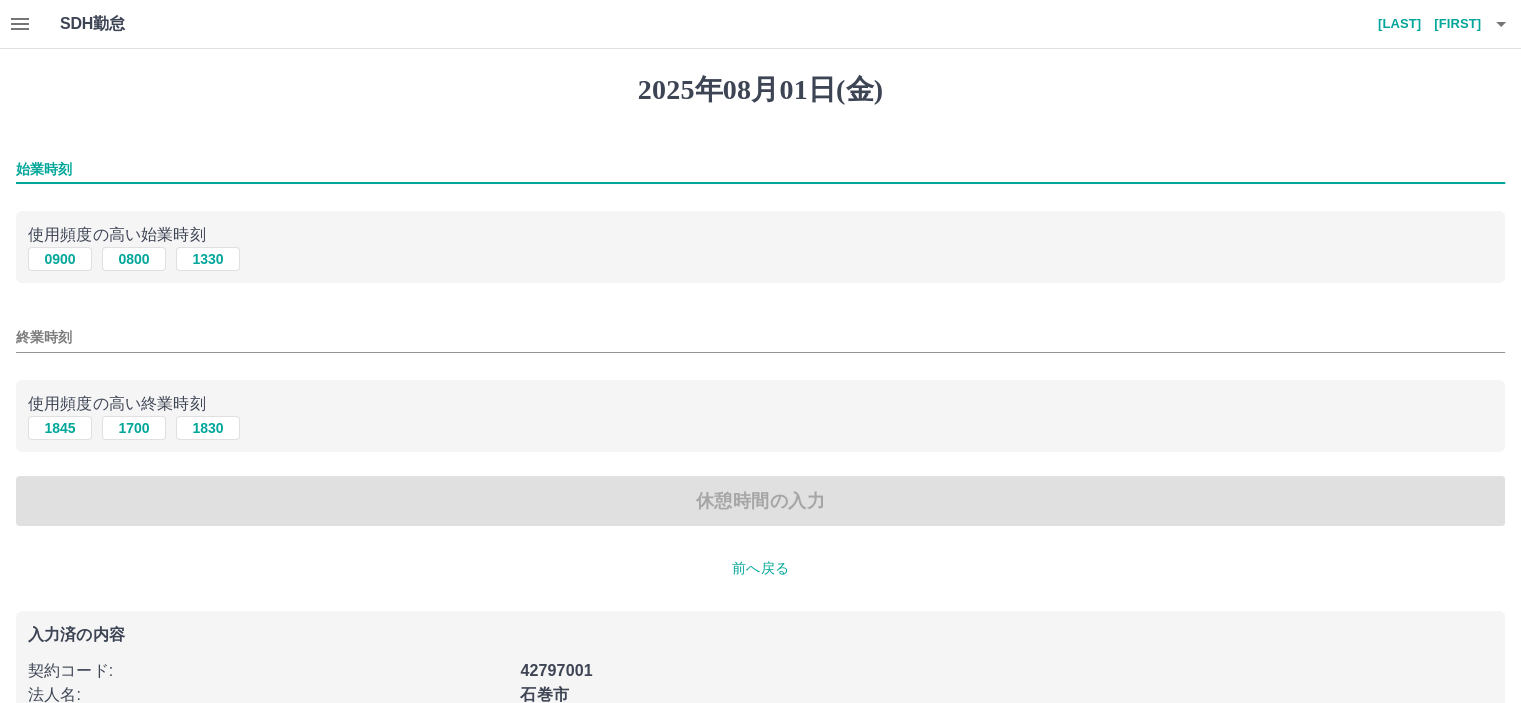 click on "始業時刻" at bounding box center [760, 169] 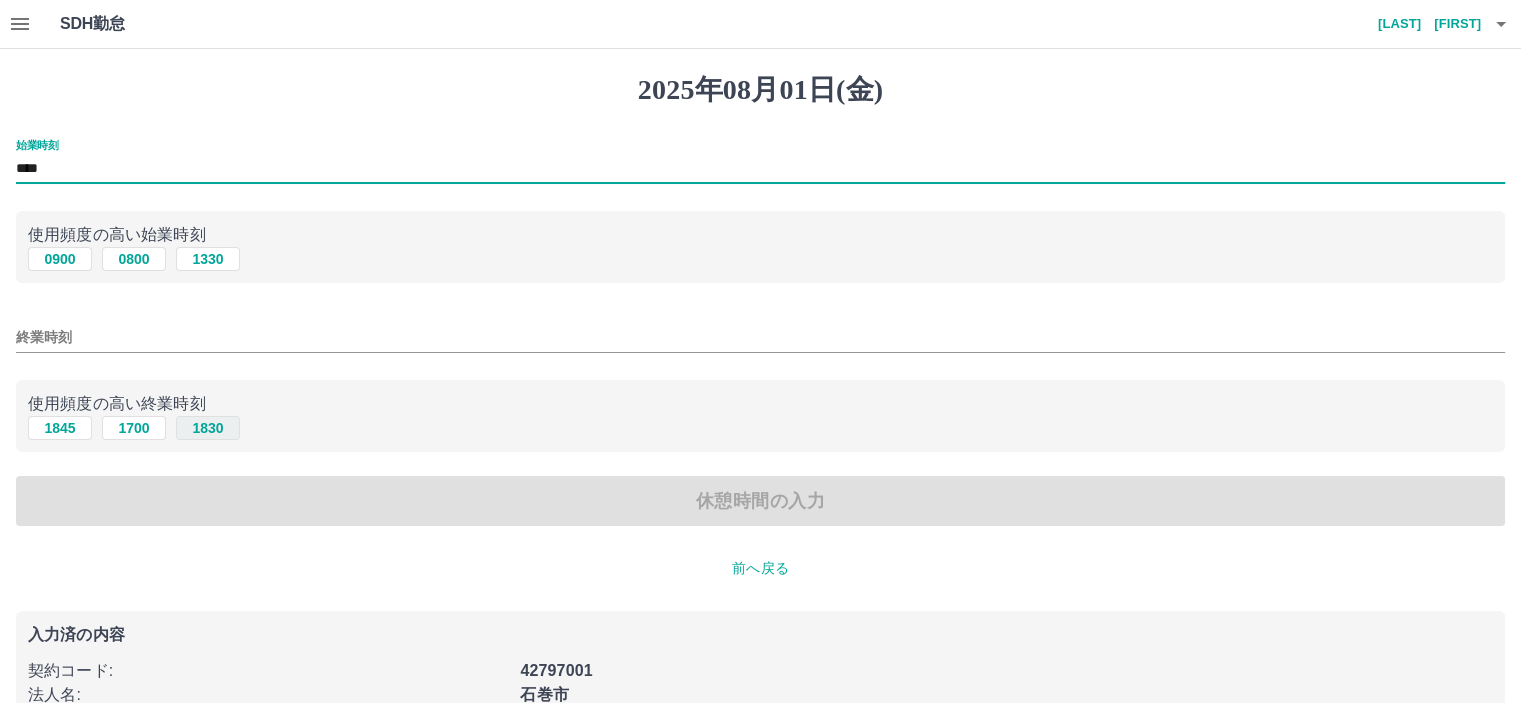 click on "1830" at bounding box center [208, 428] 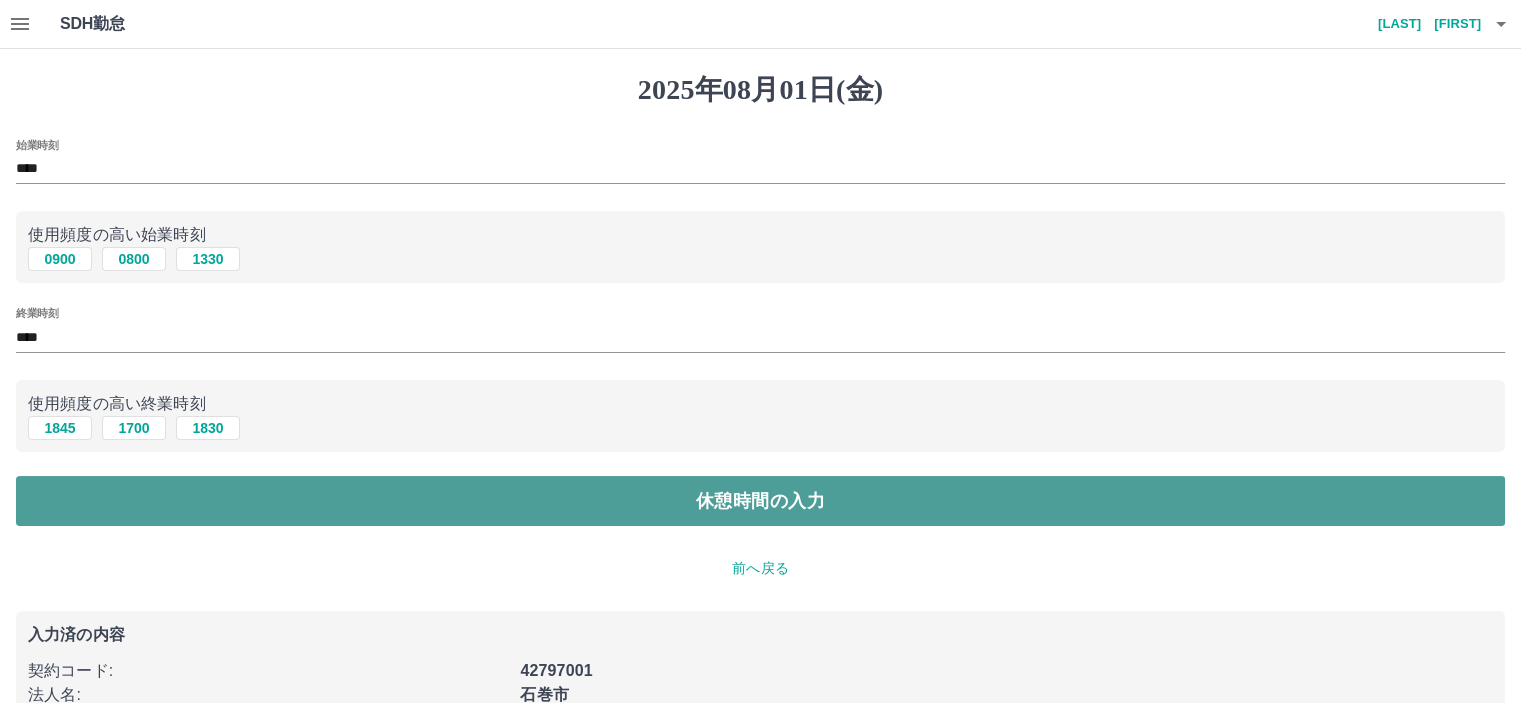 click on "休憩時間の入力" at bounding box center (760, 501) 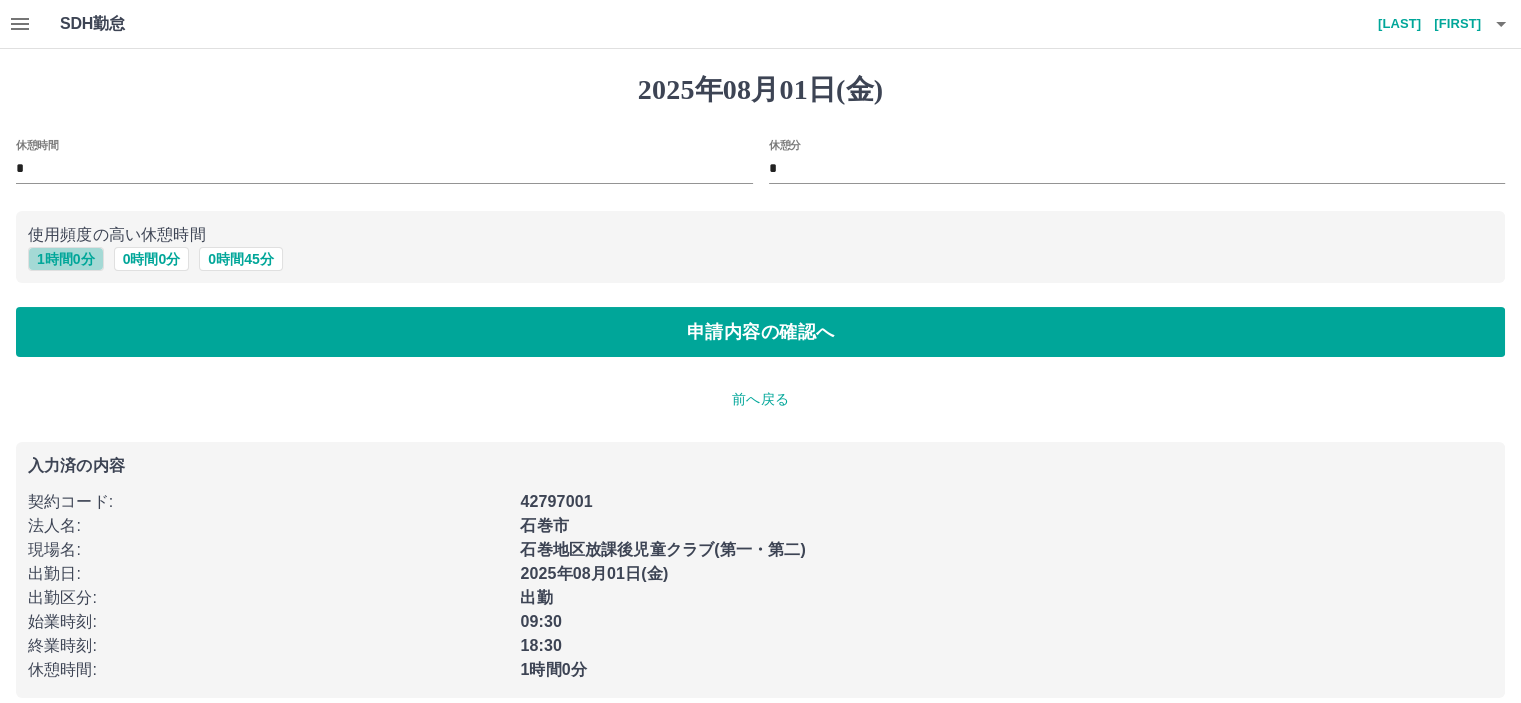 click on "1 時間 0 分" at bounding box center (66, 259) 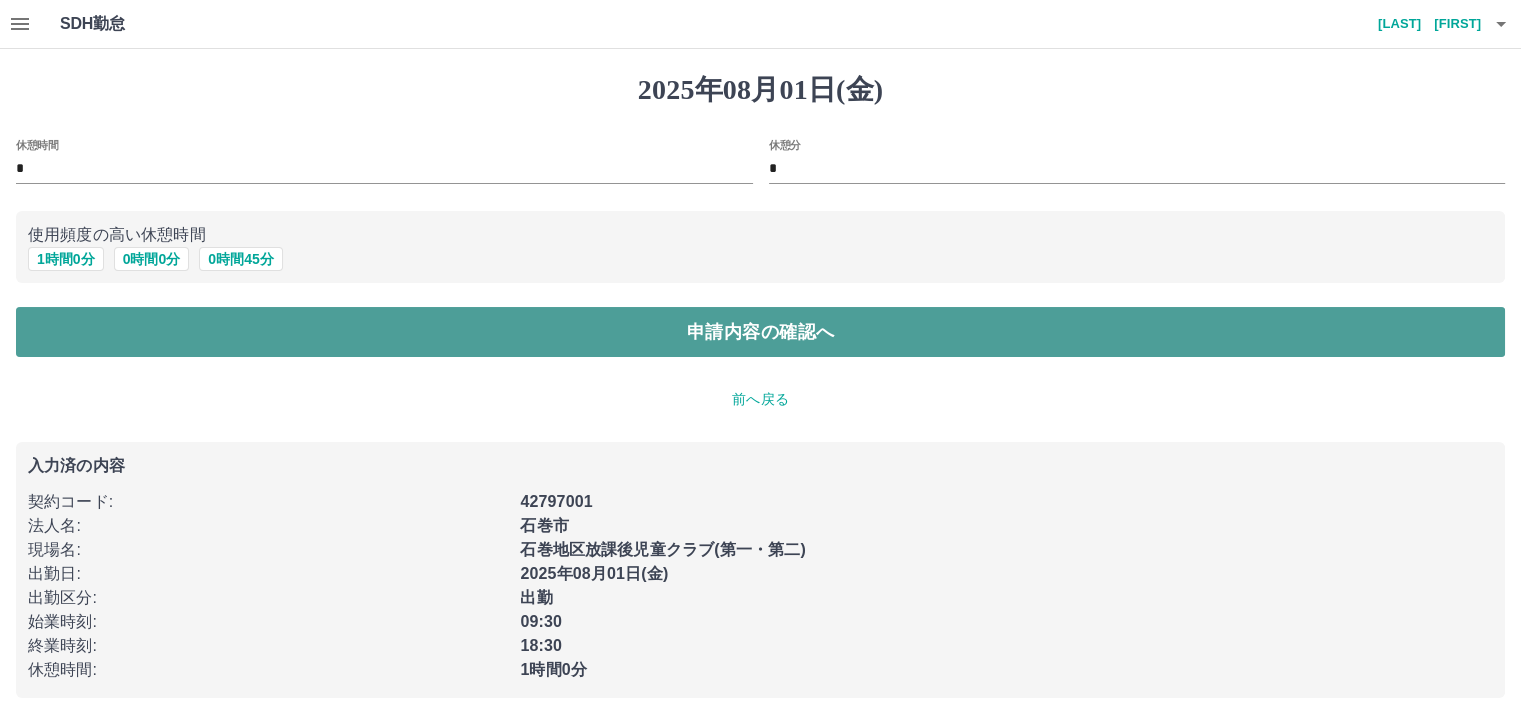 click on "申請内容の確認へ" at bounding box center [760, 332] 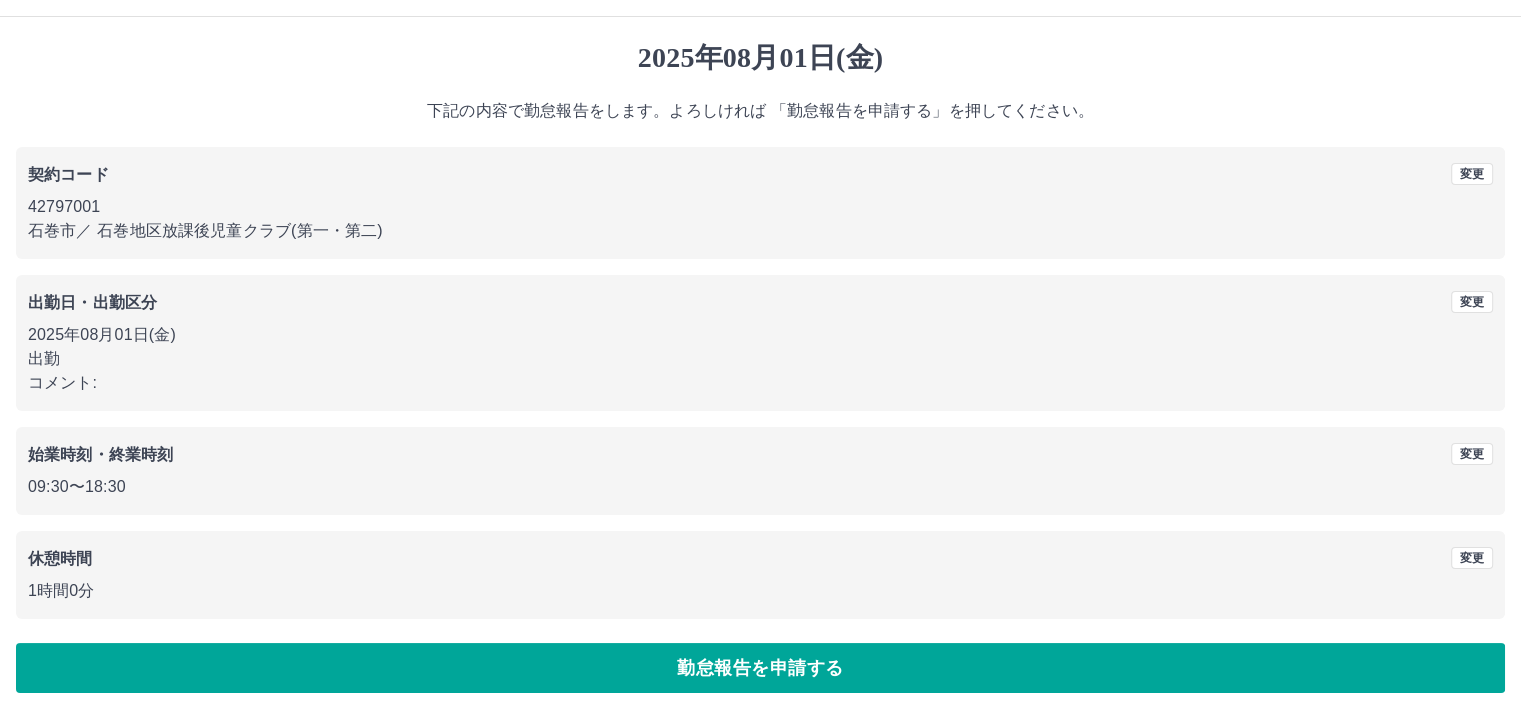 scroll, scrollTop: 45, scrollLeft: 0, axis: vertical 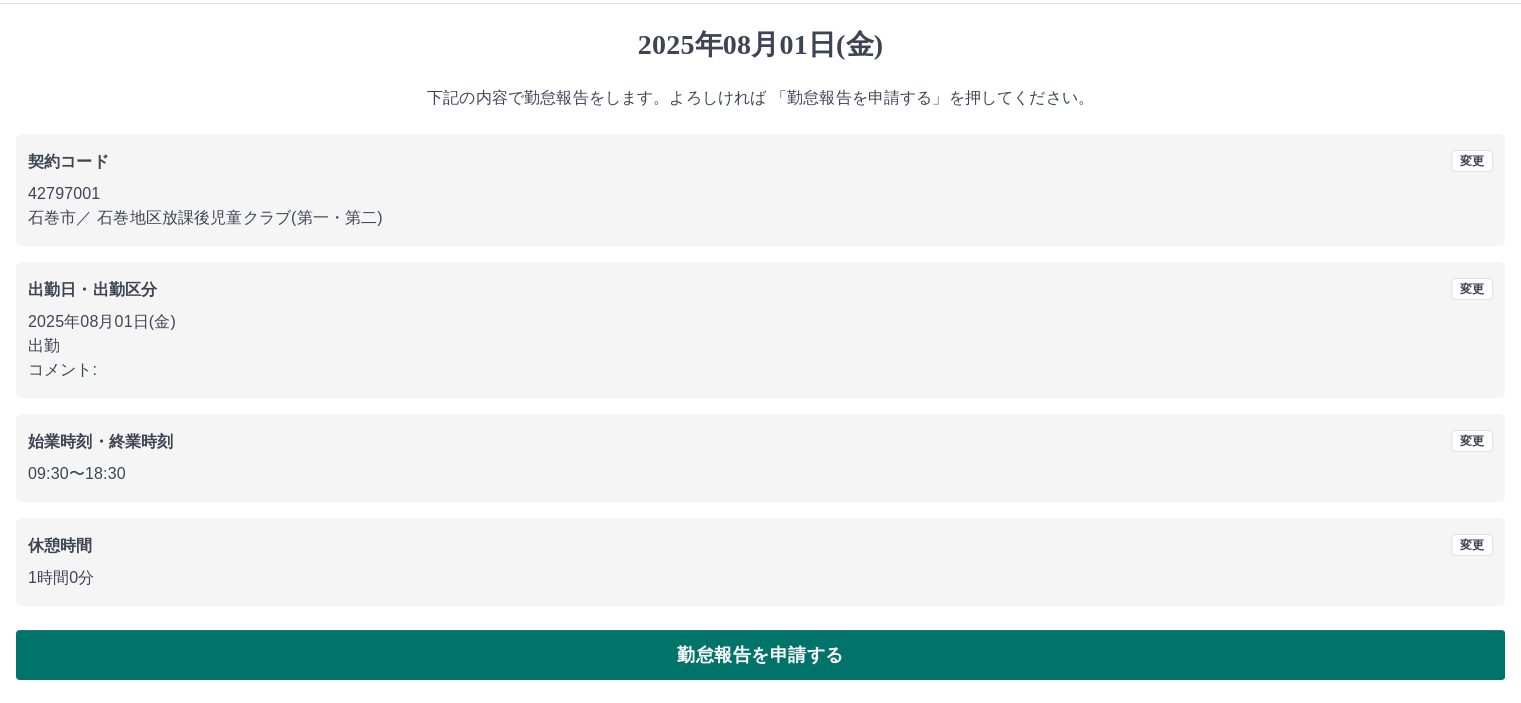 click on "勤怠報告を申請する" at bounding box center [760, 655] 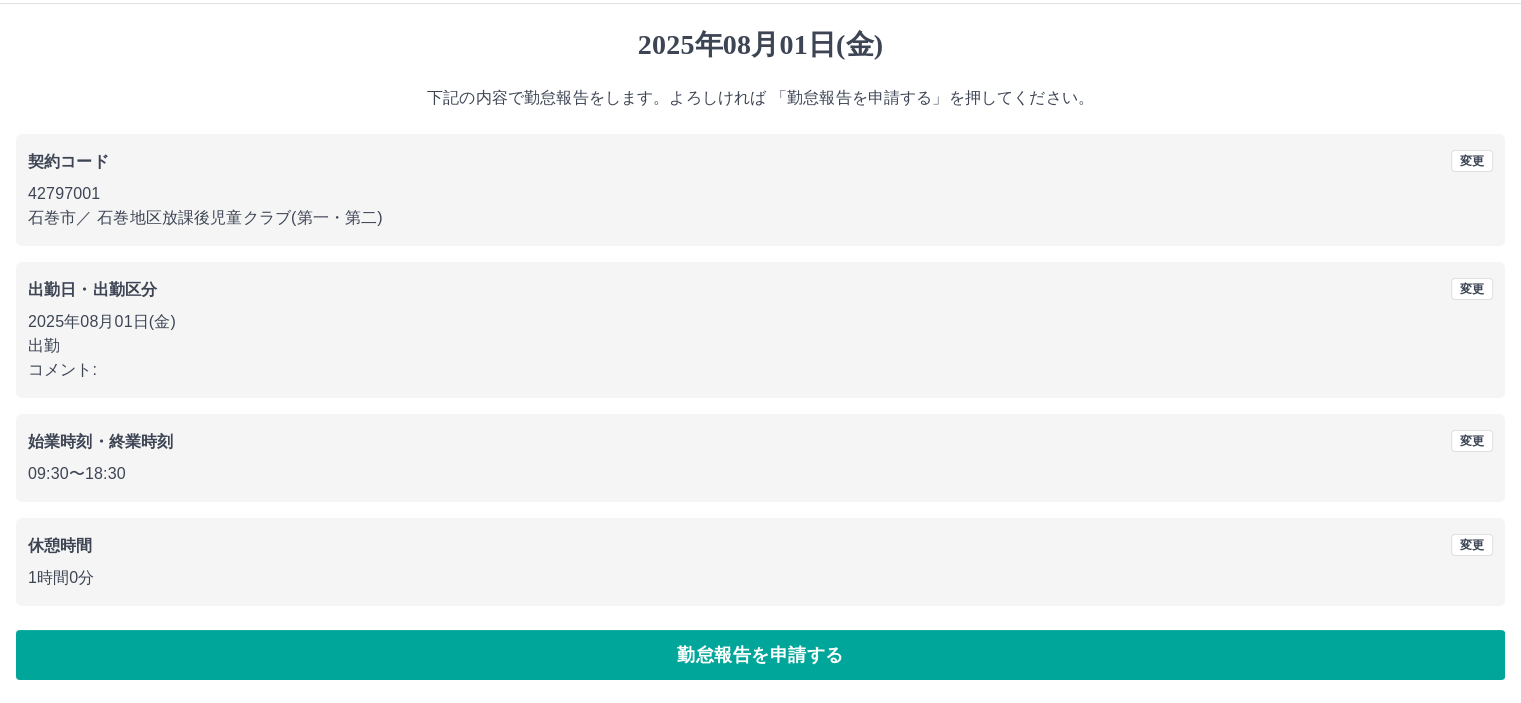 scroll, scrollTop: 0, scrollLeft: 0, axis: both 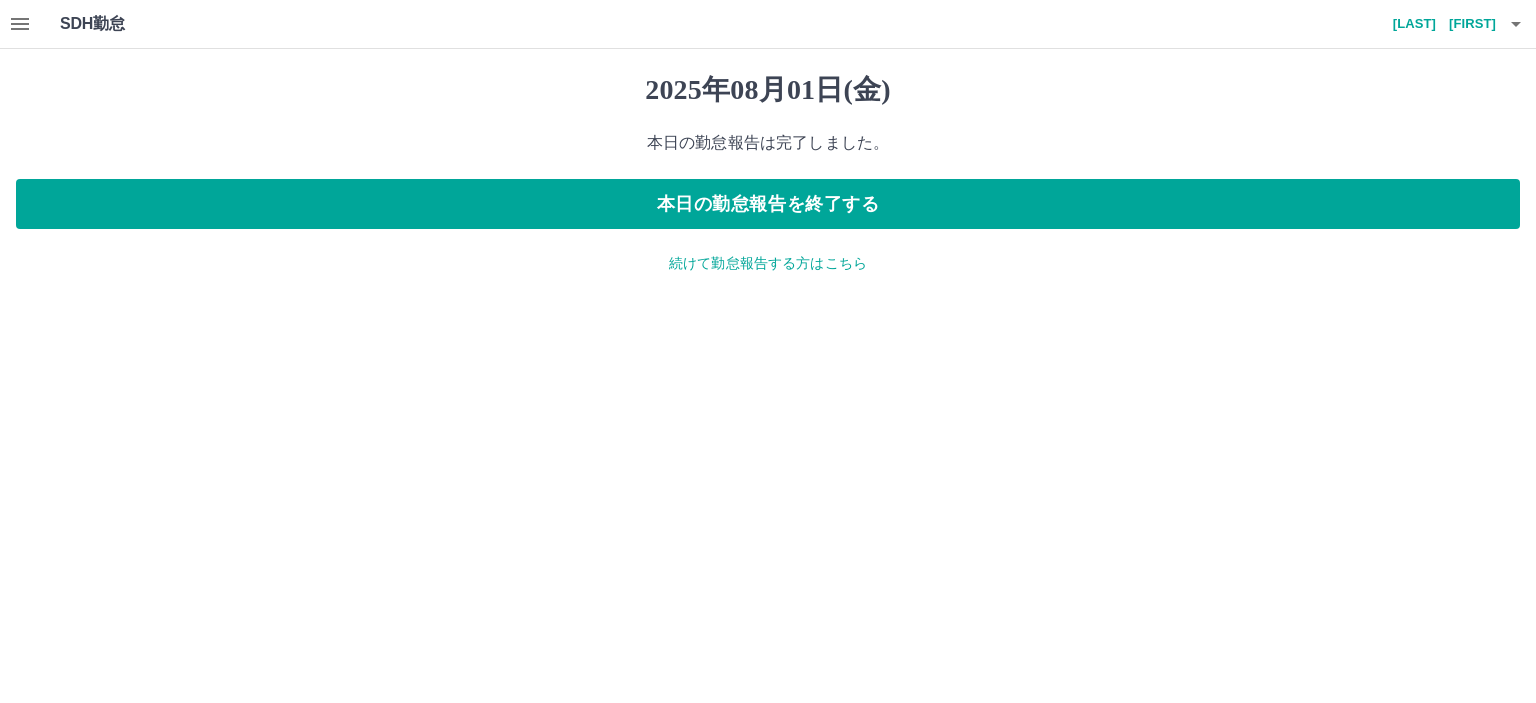 click on "続けて勤怠報告する方はこちら" at bounding box center (768, 263) 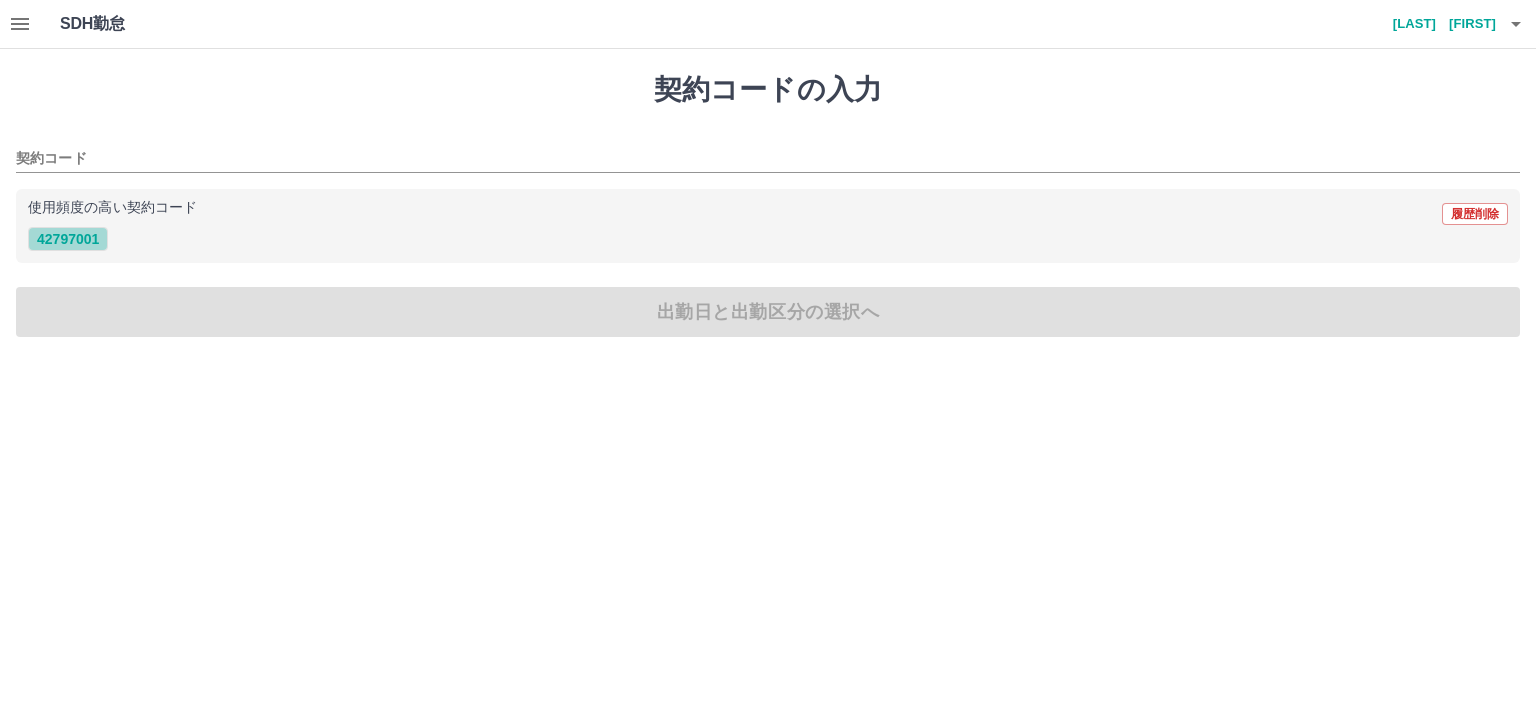 click on "42797001" at bounding box center (68, 239) 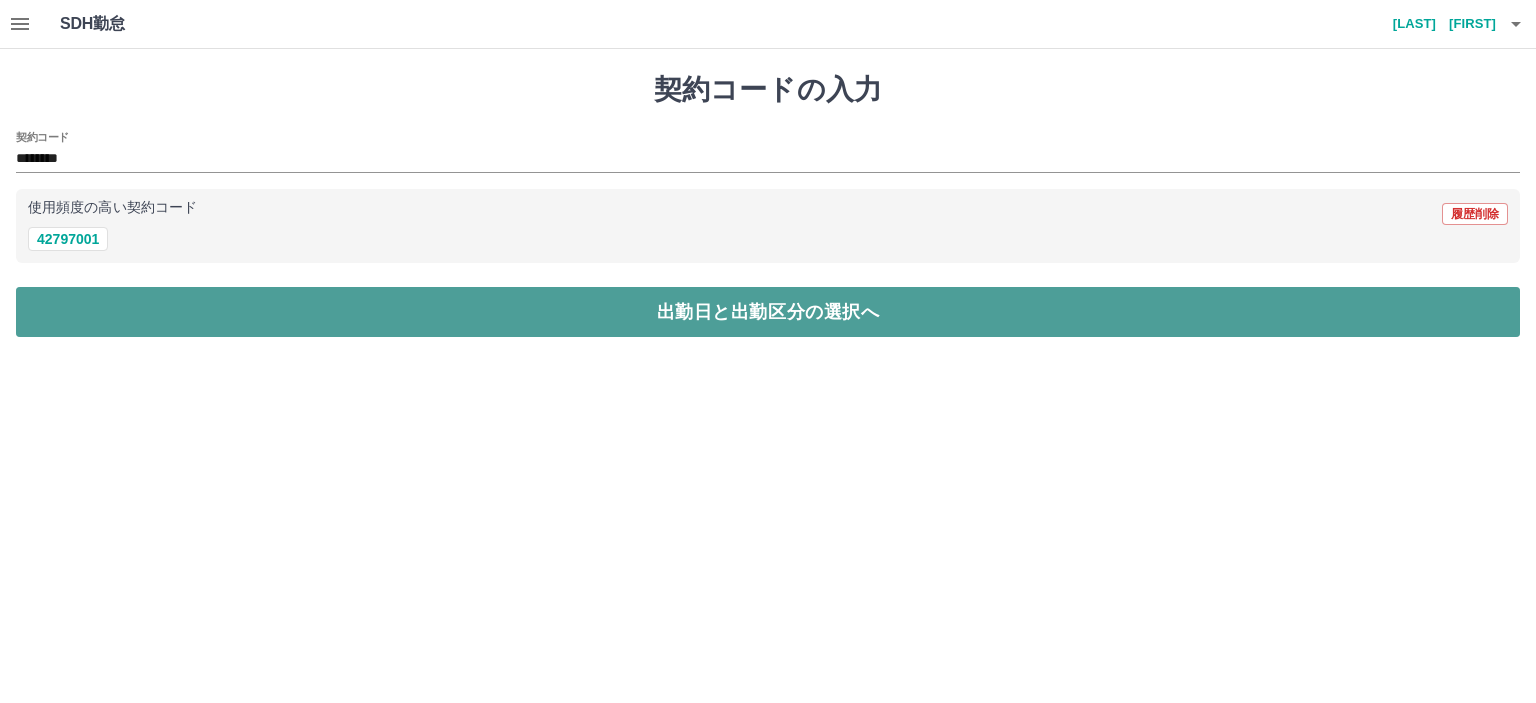 click on "出勤日と出勤区分の選択へ" at bounding box center (768, 312) 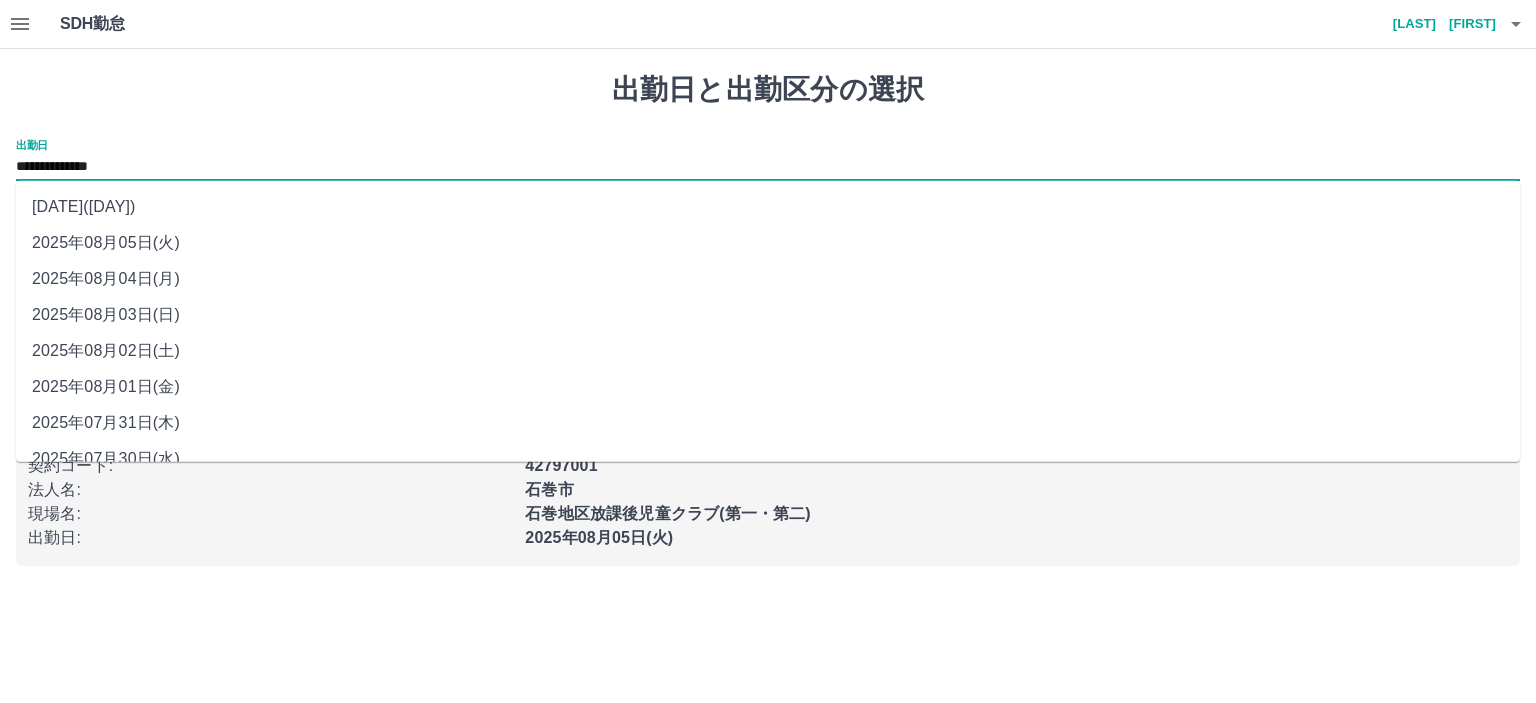 click on "**********" at bounding box center (768, 167) 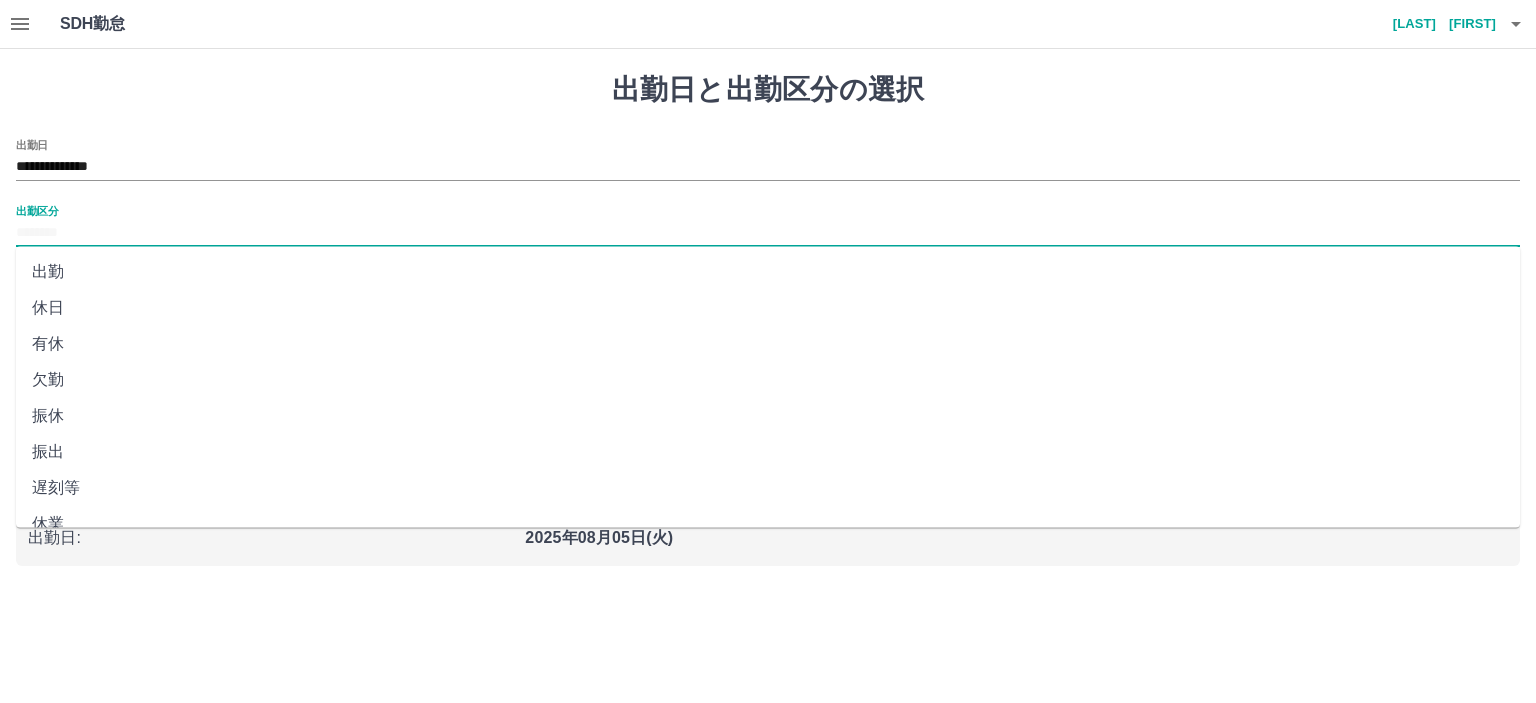 click on "出勤区分" at bounding box center [768, 233] 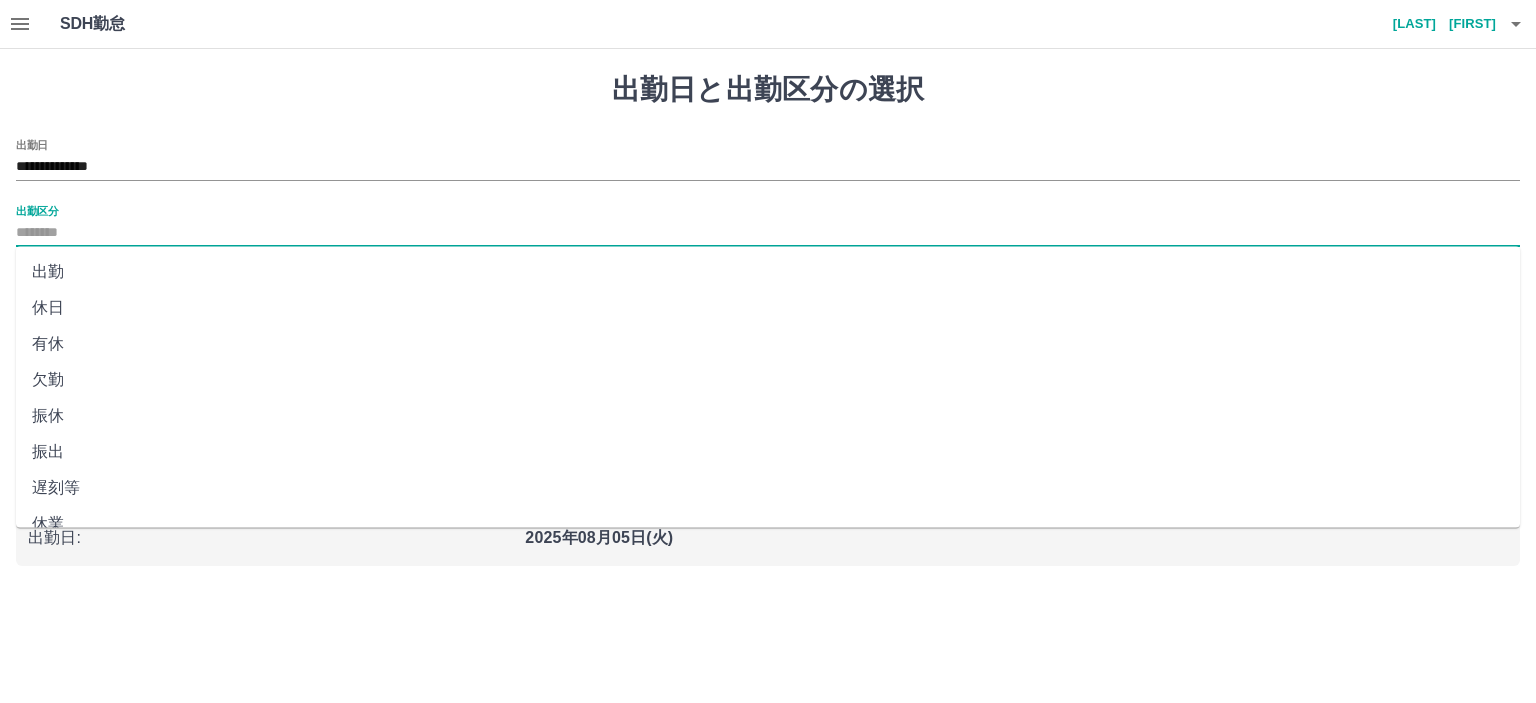 click on "出勤" at bounding box center [768, 272] 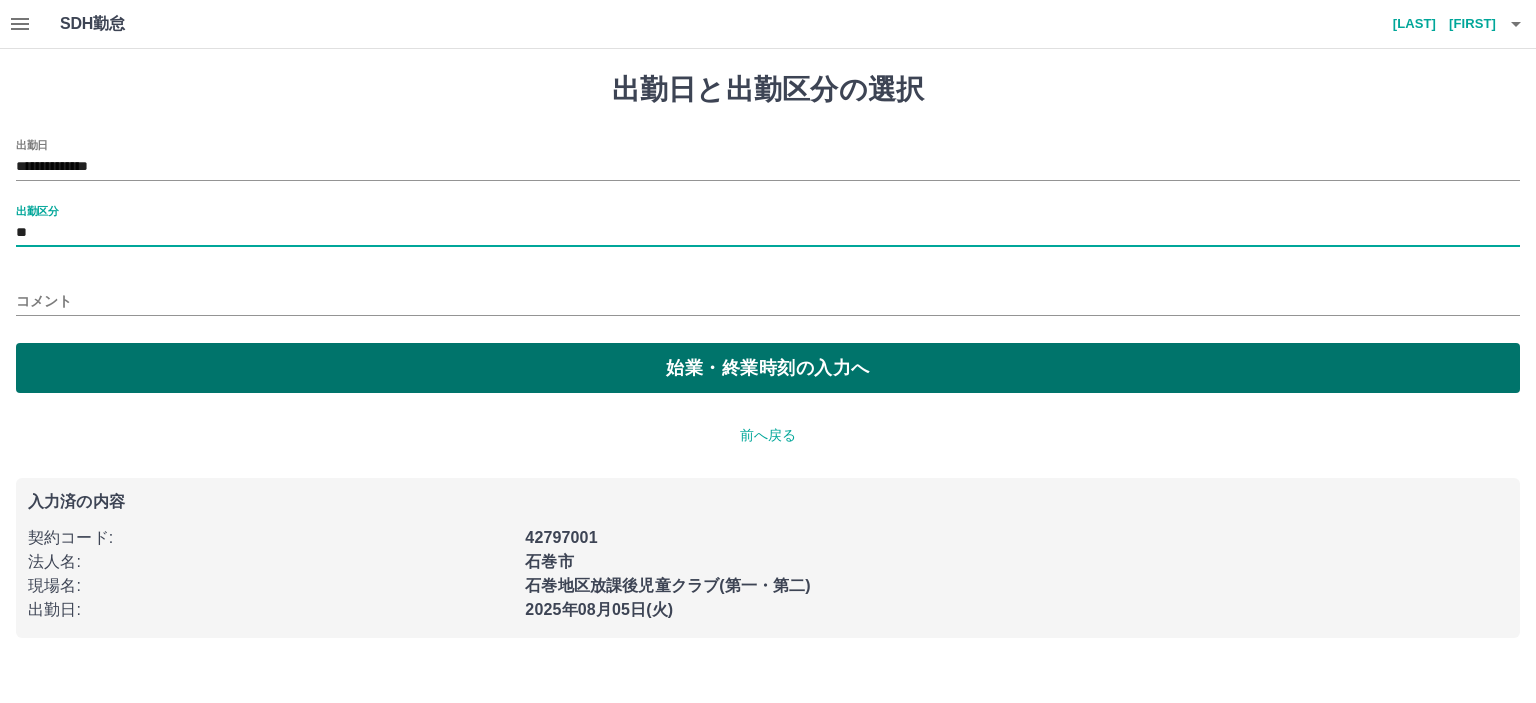 click on "始業・終業時刻の入力へ" at bounding box center [768, 368] 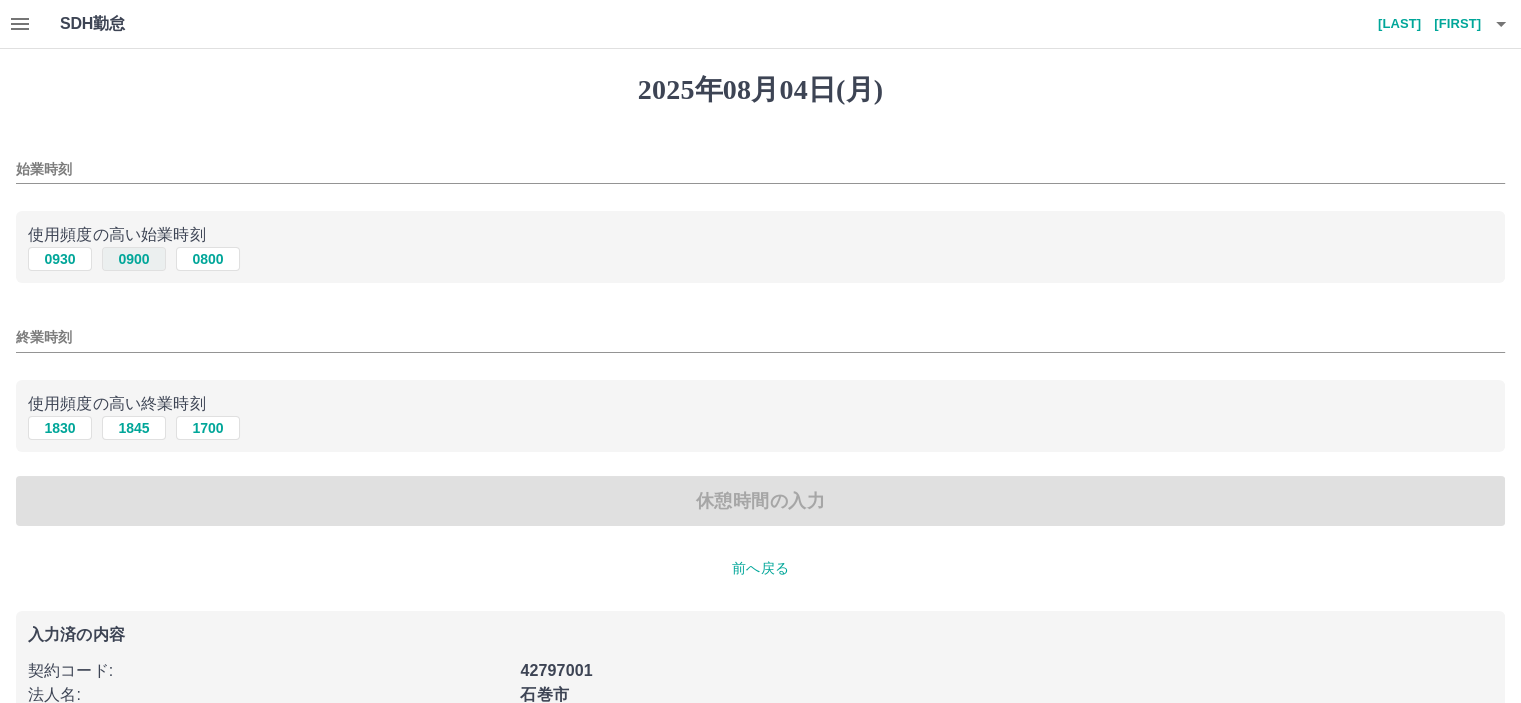 click on "0900" at bounding box center [134, 259] 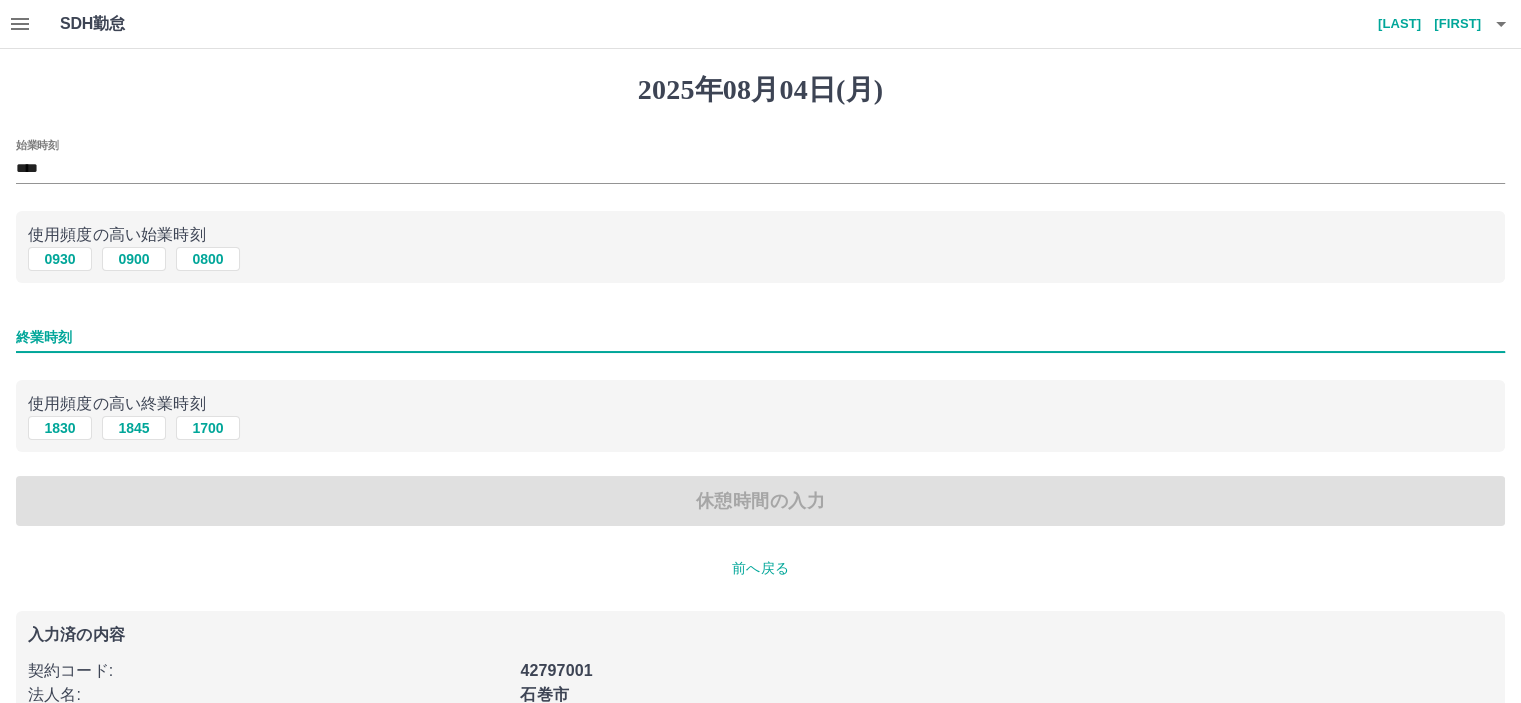 click on "終業時刻" at bounding box center (760, 337) 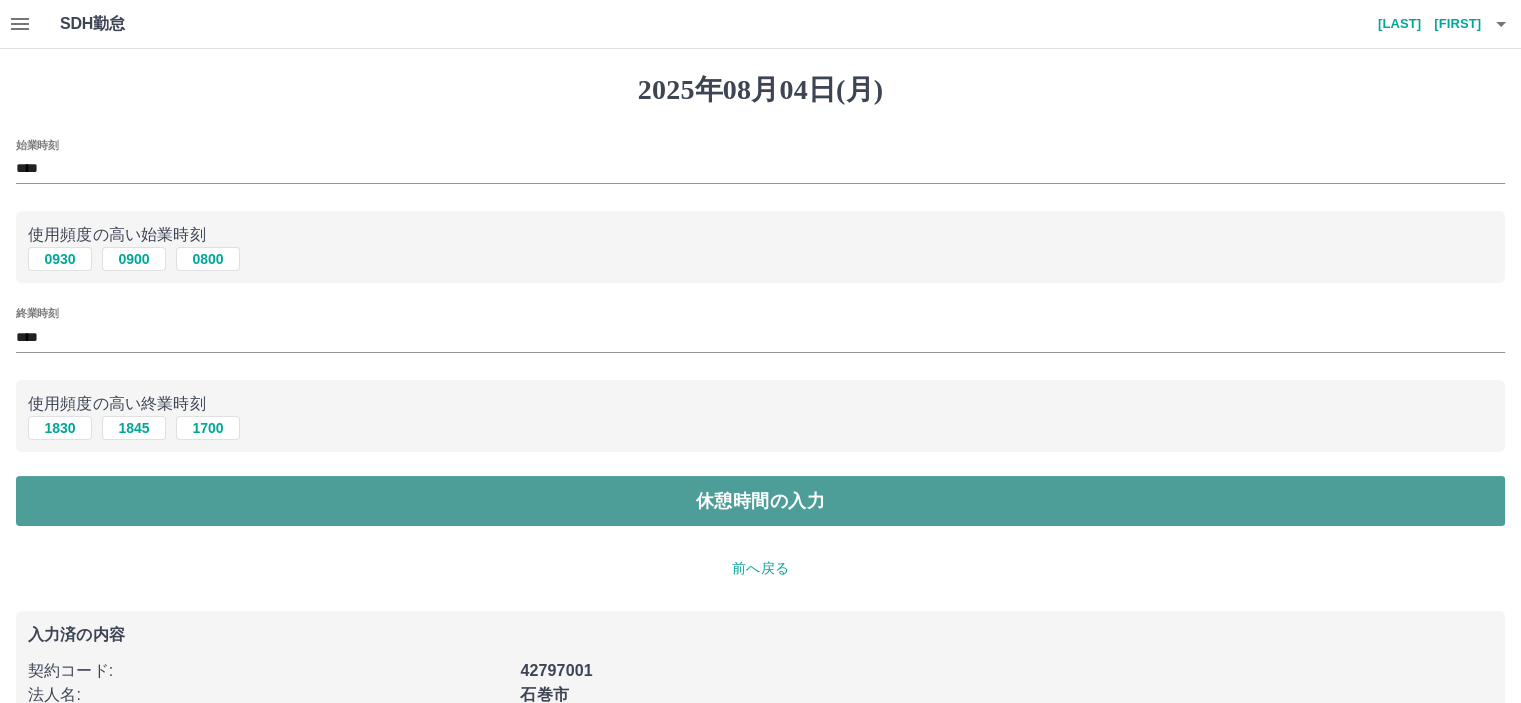 click on "休憩時間の入力" at bounding box center [760, 501] 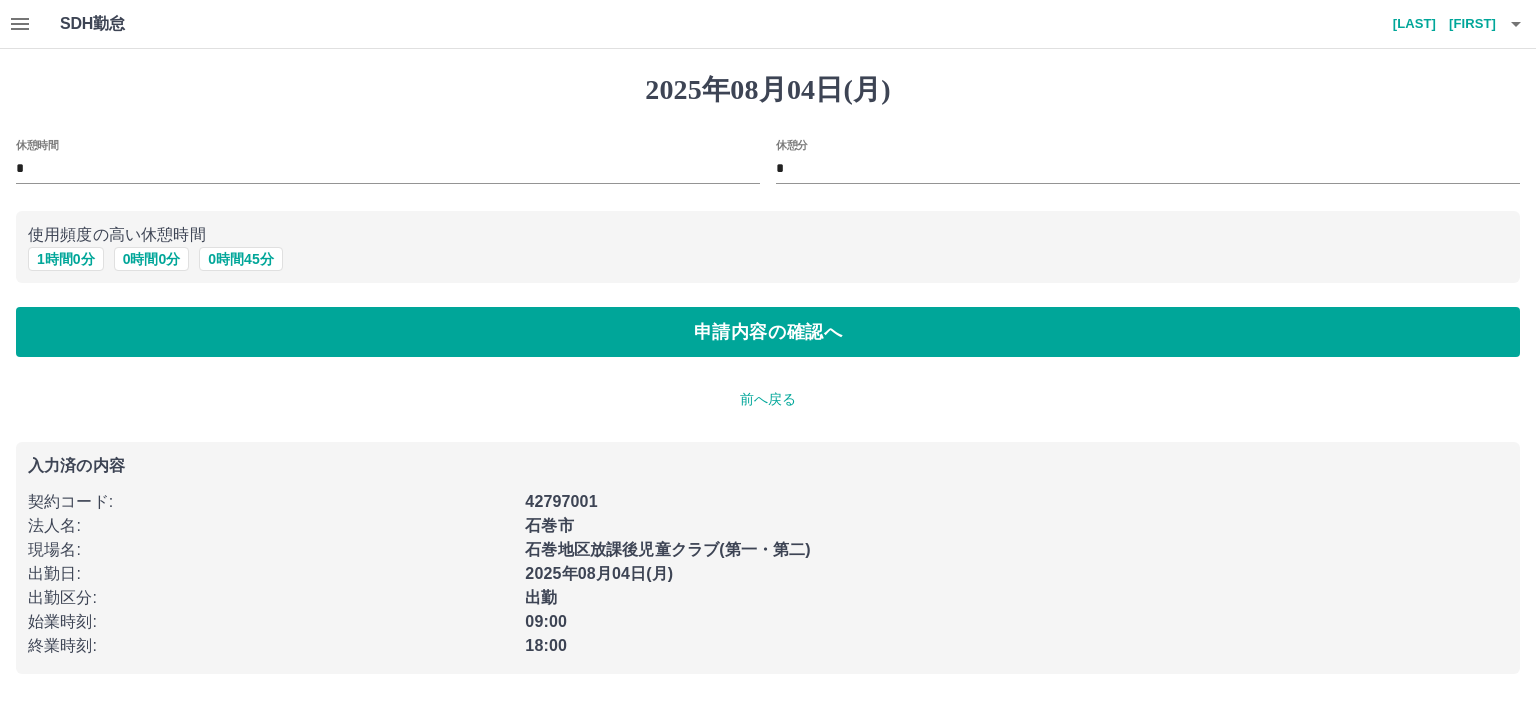 drag, startPoint x: 760, startPoint y: 335, endPoint x: 367, endPoint y: 395, distance: 397.55377 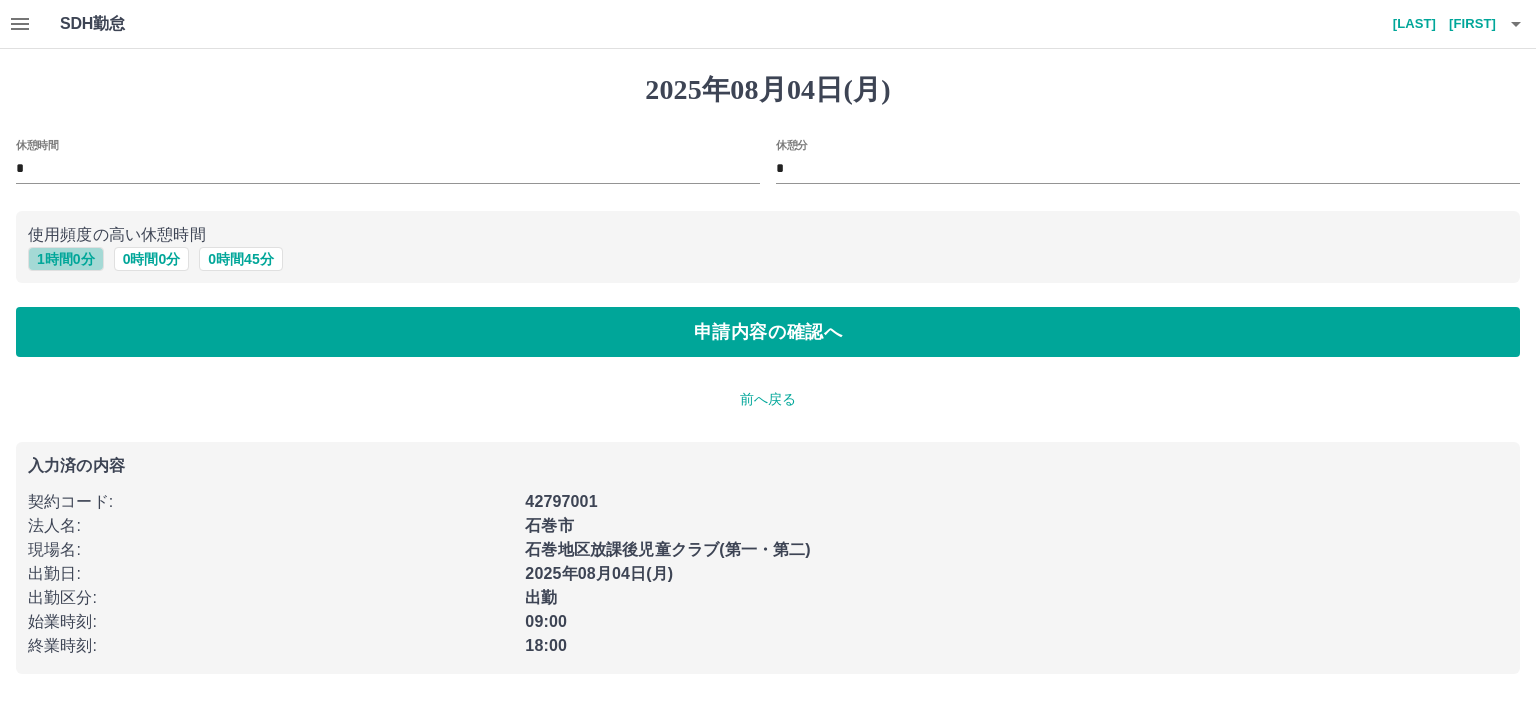 click on "1 時間 0 分" at bounding box center (66, 259) 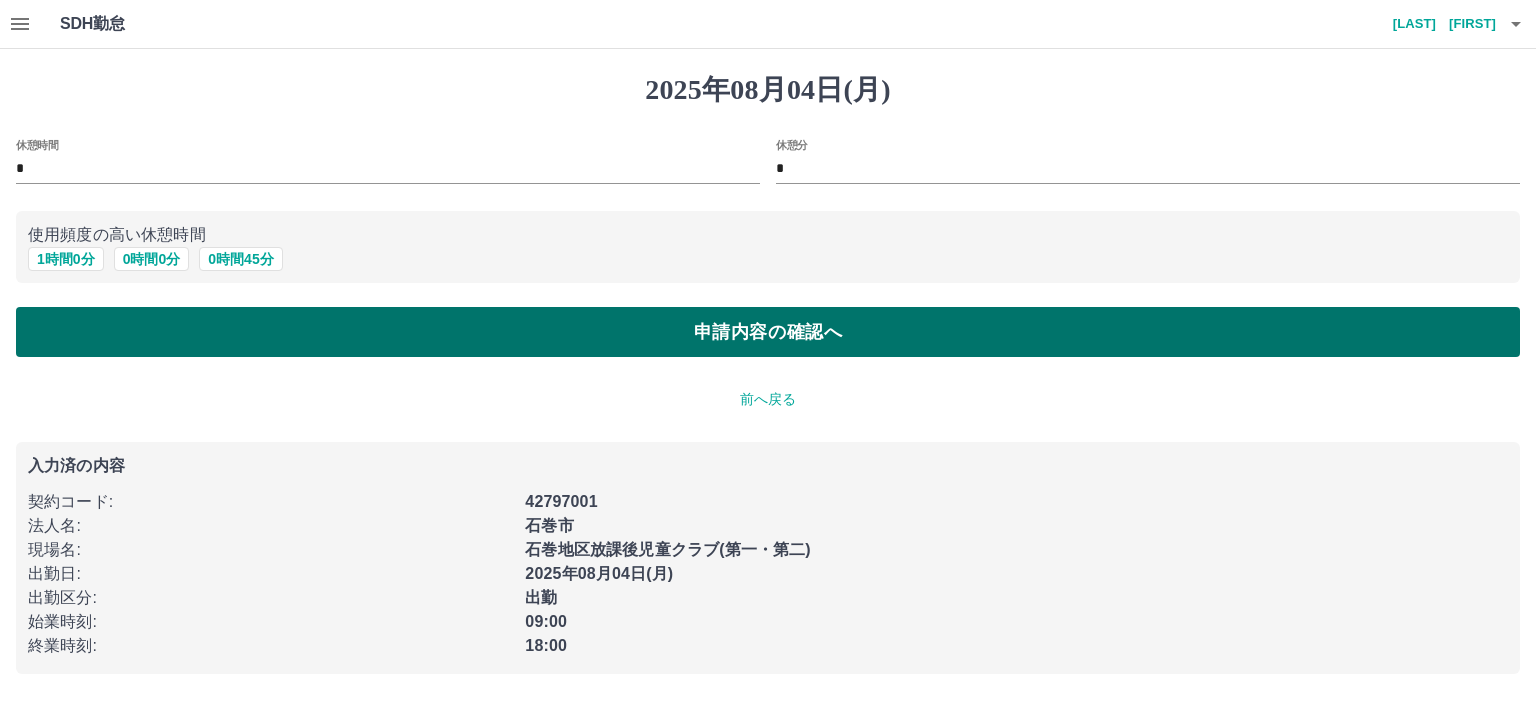 click on "申請内容の確認へ" at bounding box center [768, 332] 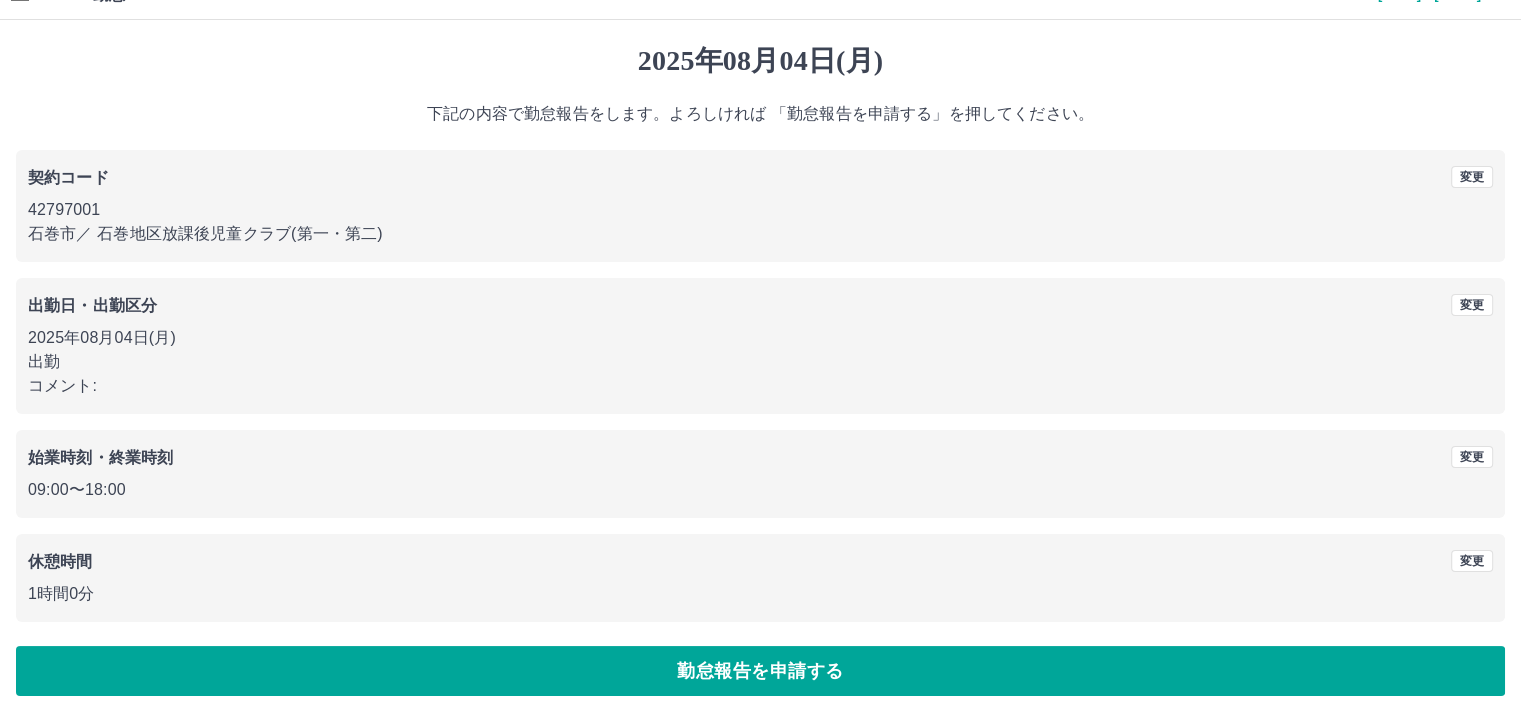 scroll, scrollTop: 45, scrollLeft: 0, axis: vertical 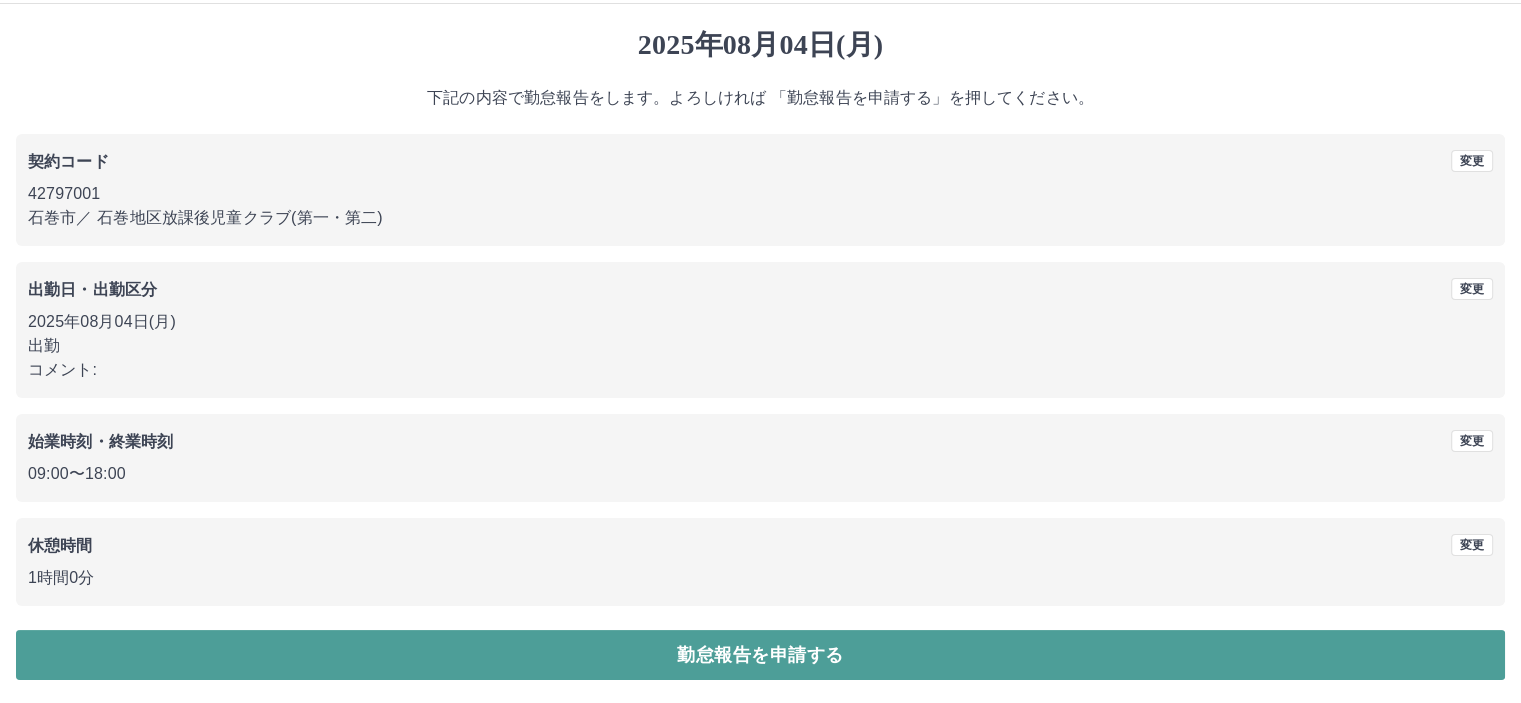 click on "勤怠報告を申請する" at bounding box center (760, 655) 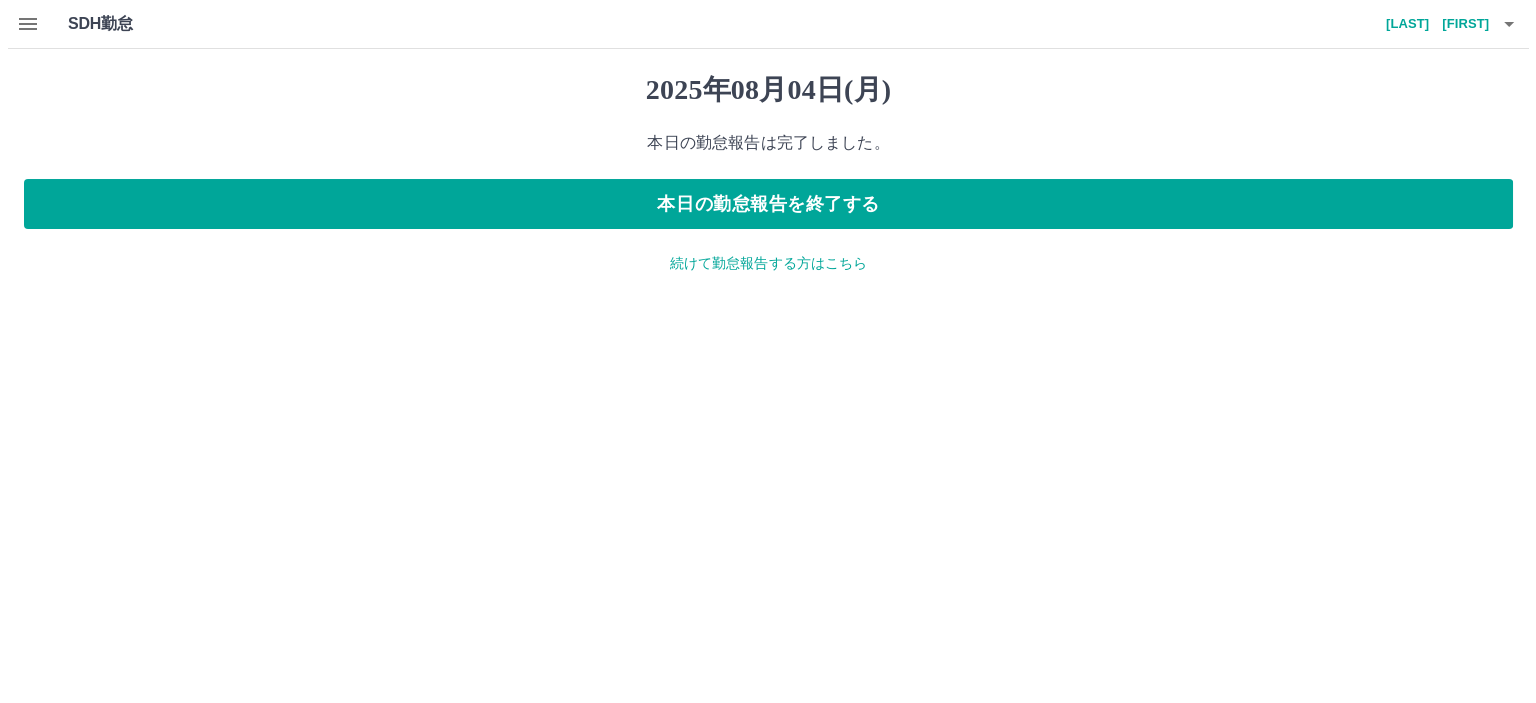scroll, scrollTop: 0, scrollLeft: 0, axis: both 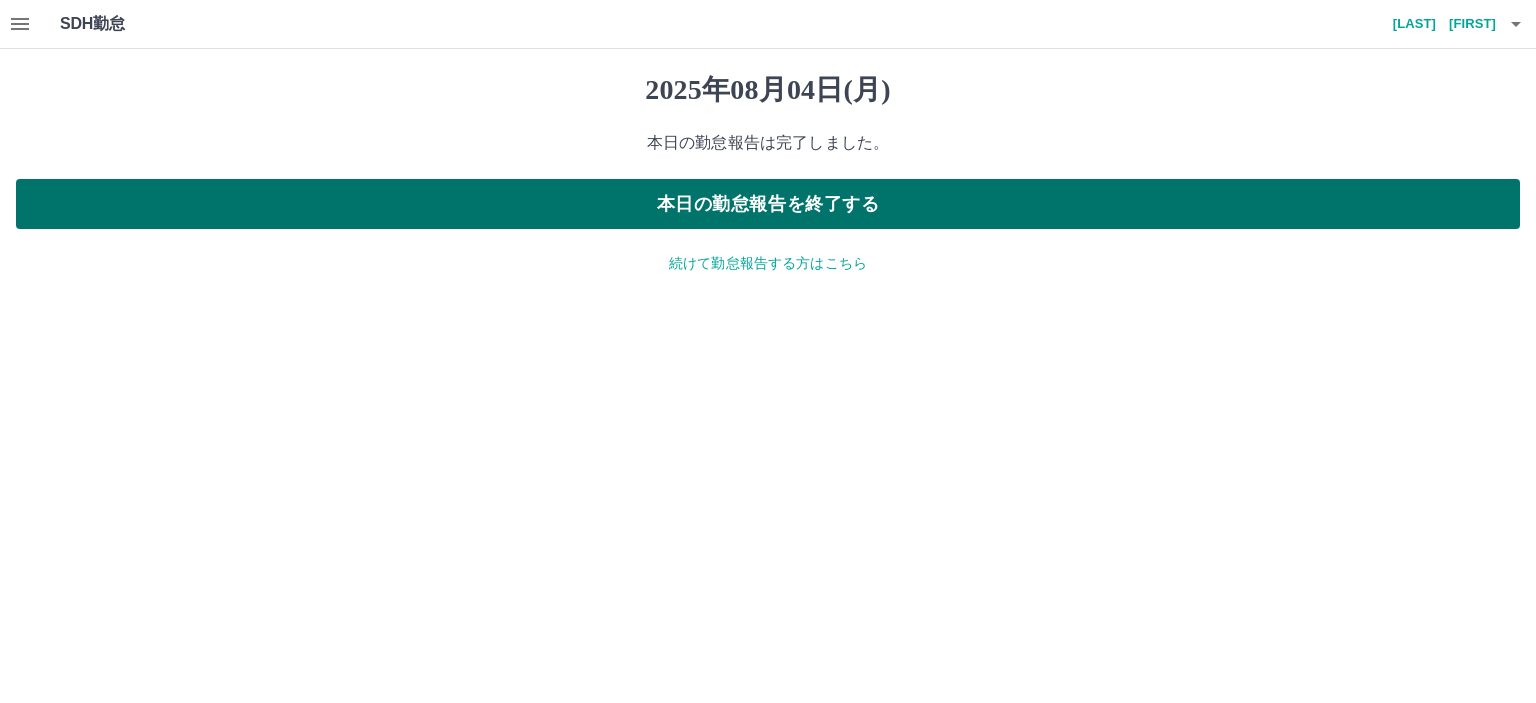 click on "本日の勤怠報告を終了する" at bounding box center (768, 204) 